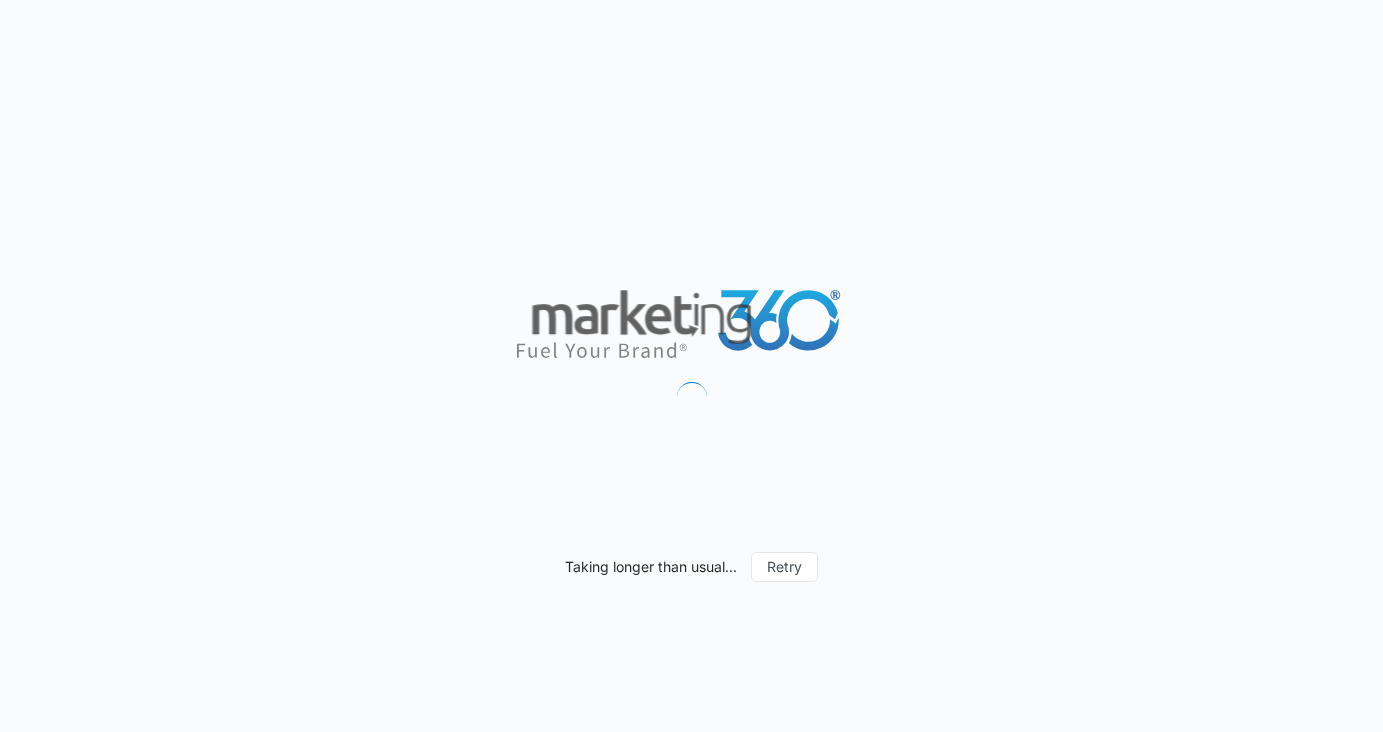 scroll, scrollTop: 0, scrollLeft: 0, axis: both 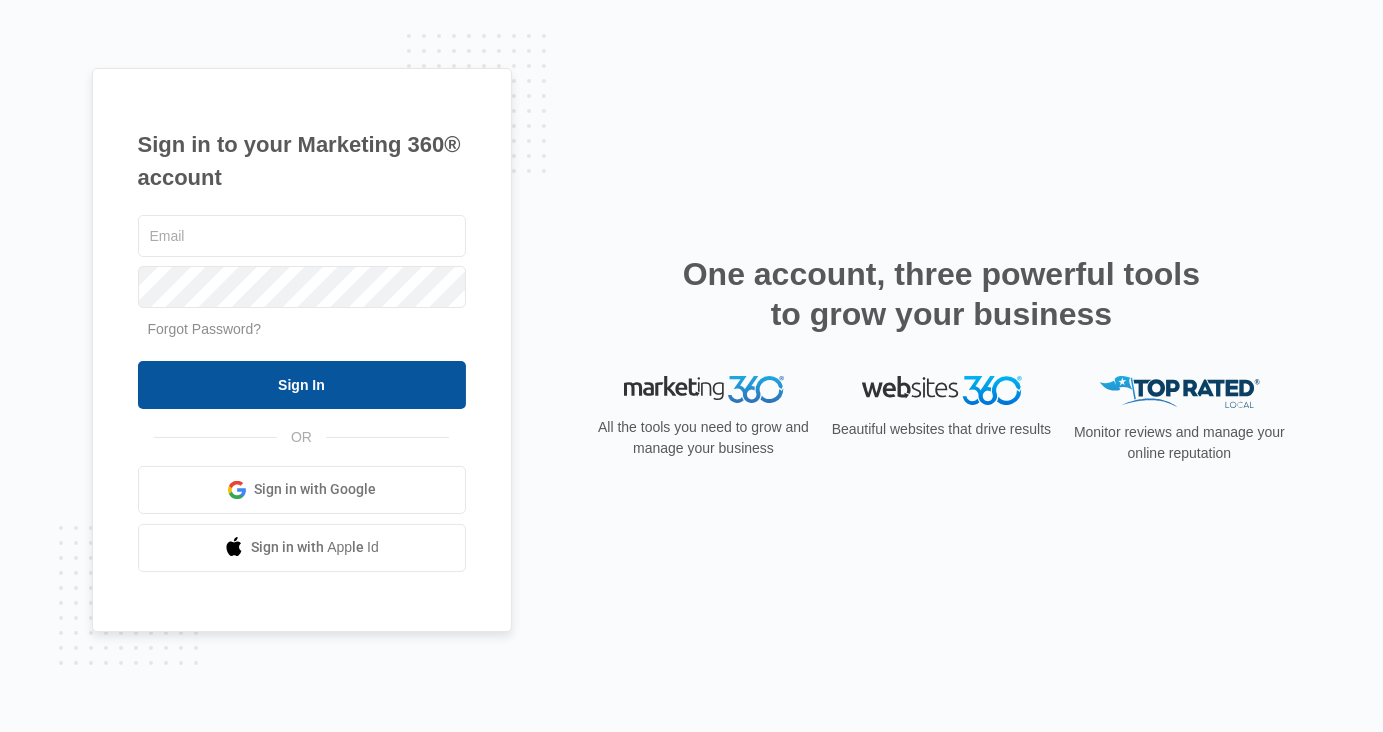 type on "[NAME]@[DOMAIN]" 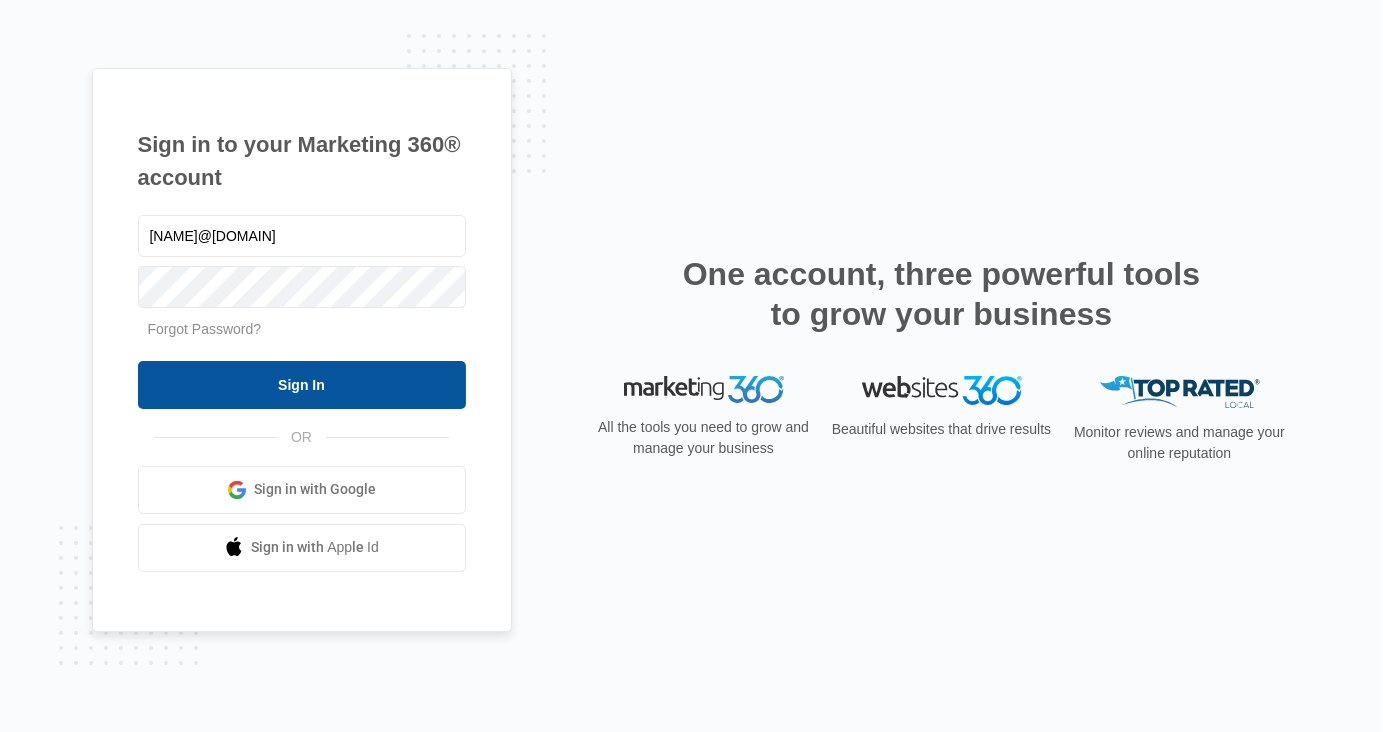 click on "Sign In" at bounding box center [302, 385] 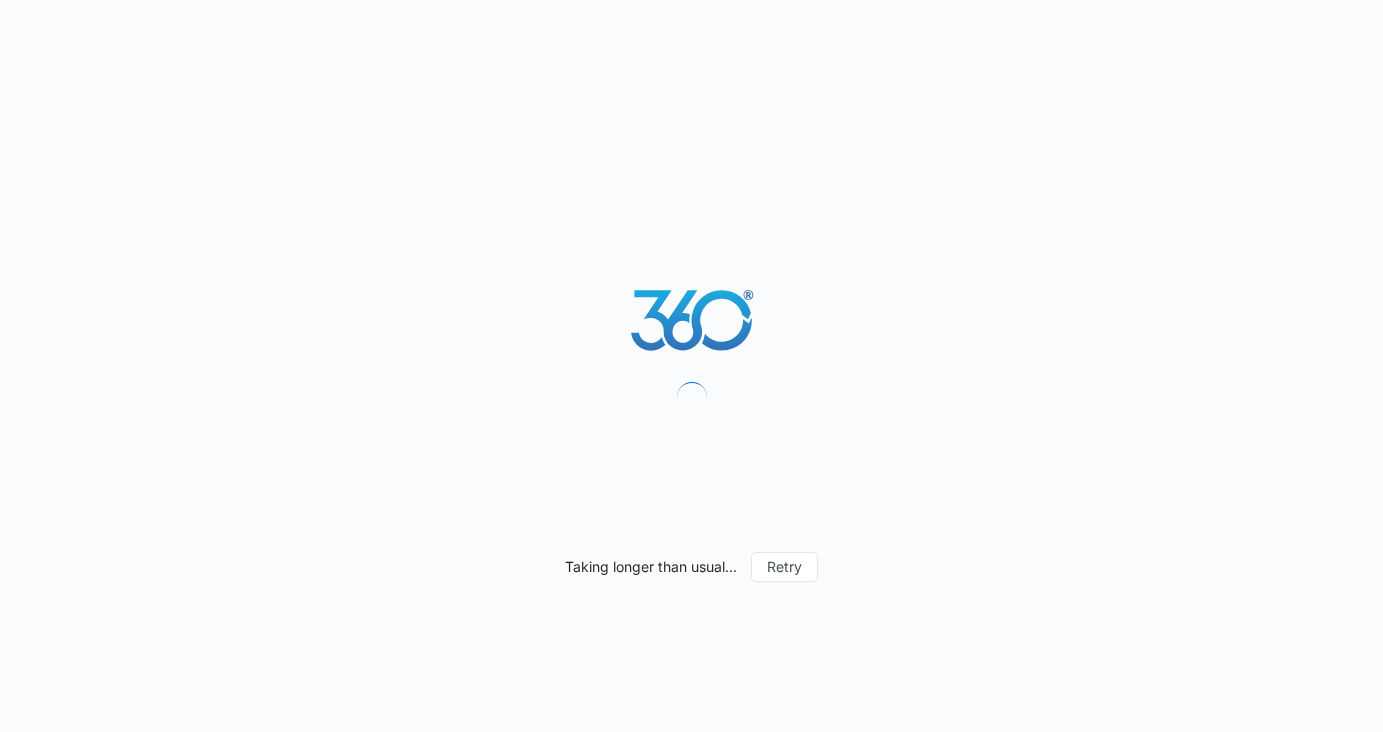 scroll, scrollTop: 0, scrollLeft: 0, axis: both 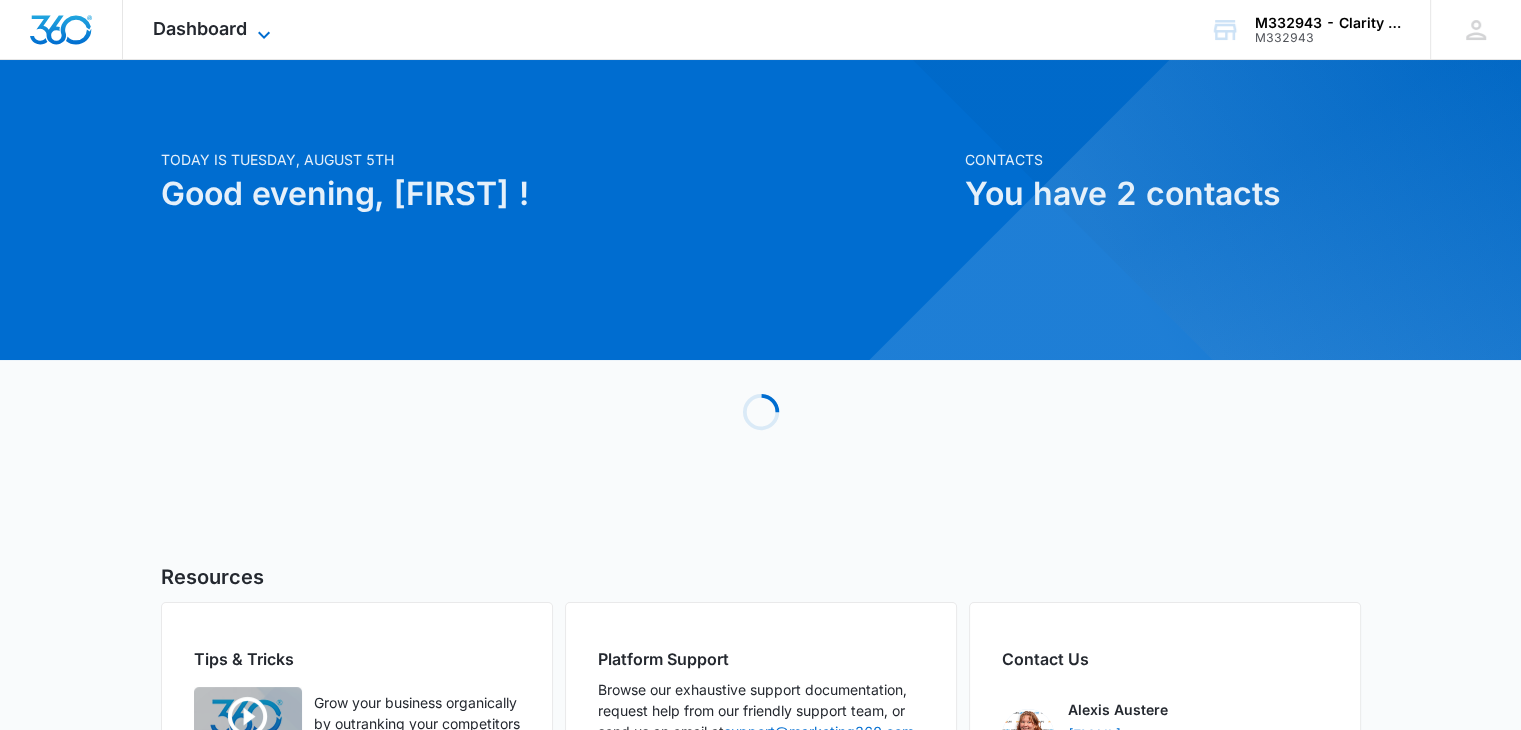 click on "Dashboard" at bounding box center (200, 28) 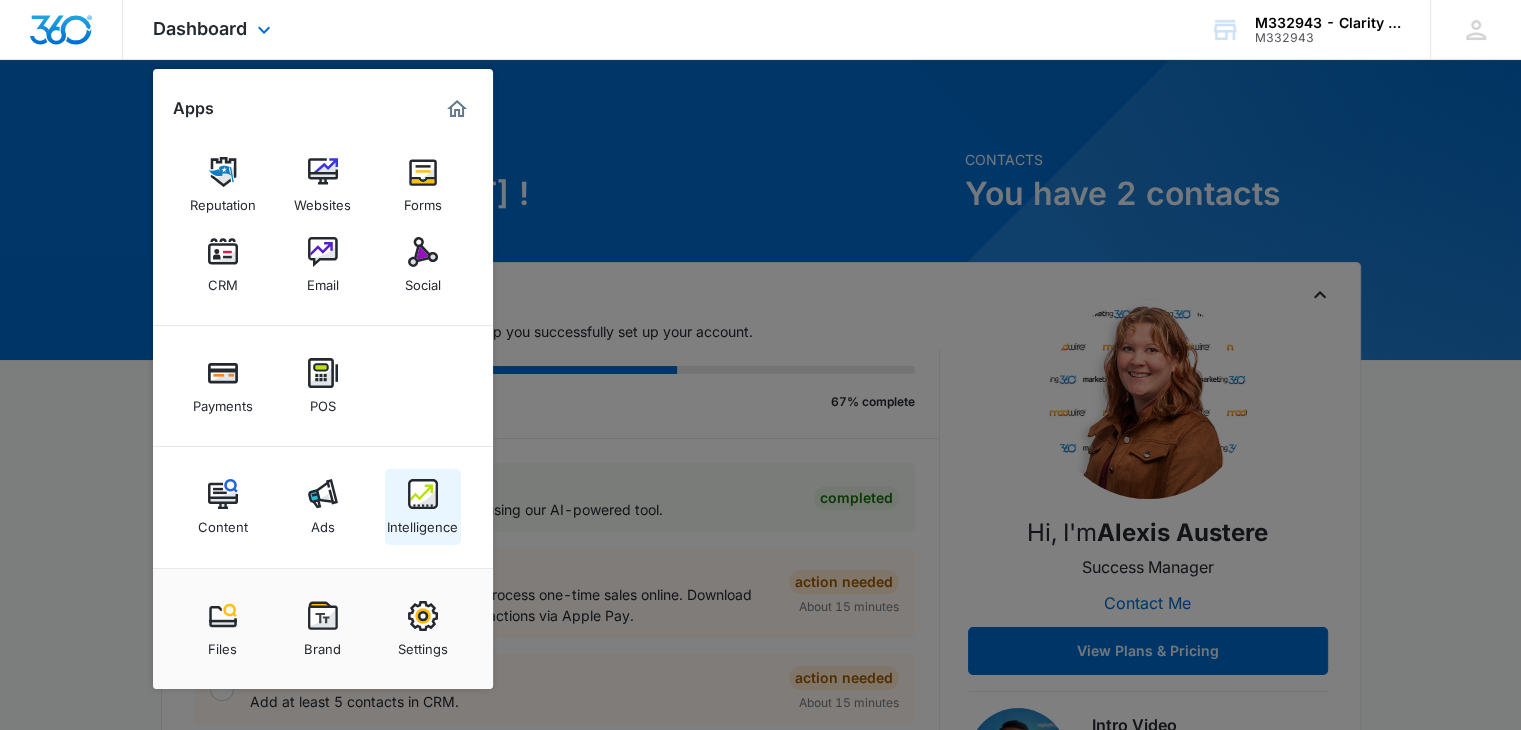 click on "Intelligence" at bounding box center (422, 522) 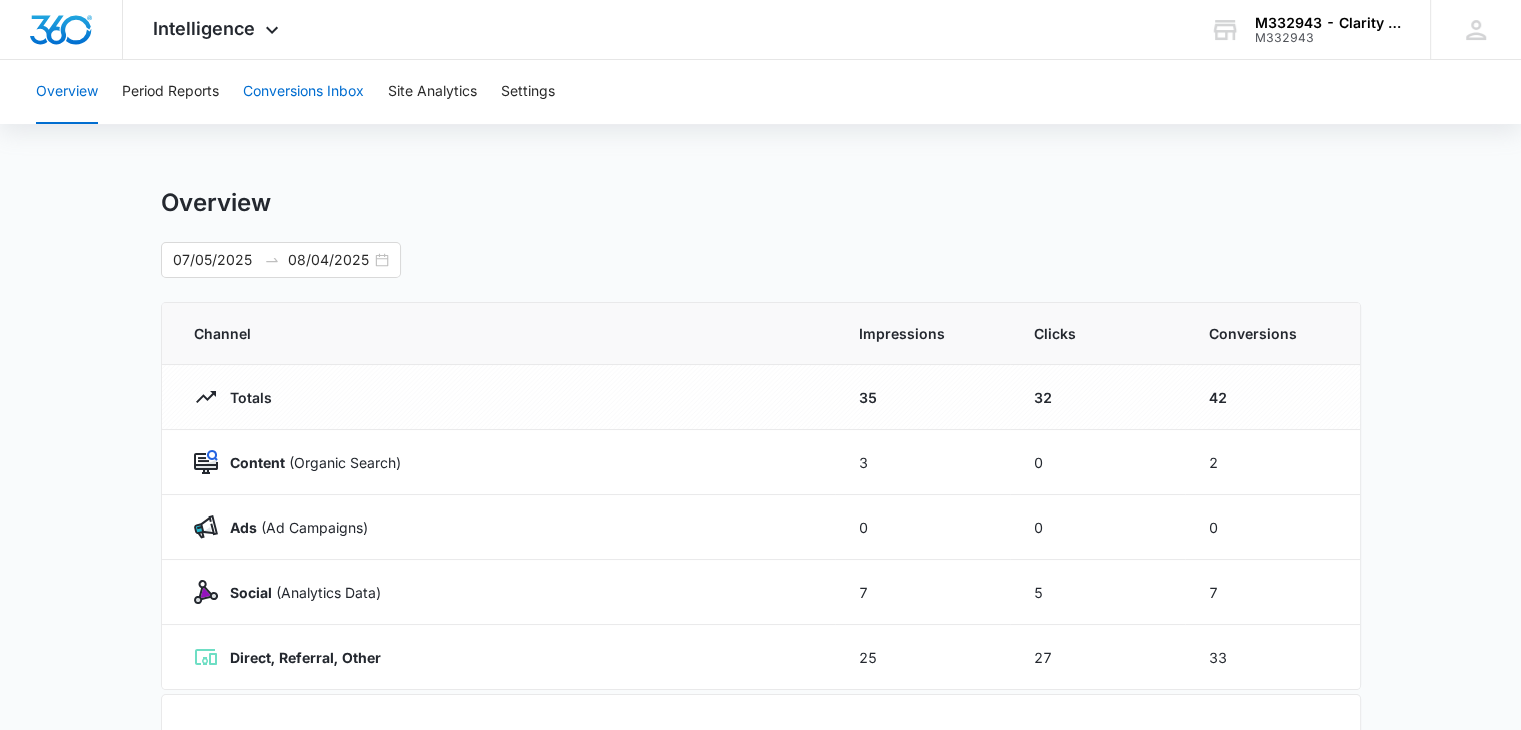 click on "Conversions Inbox" at bounding box center (303, 92) 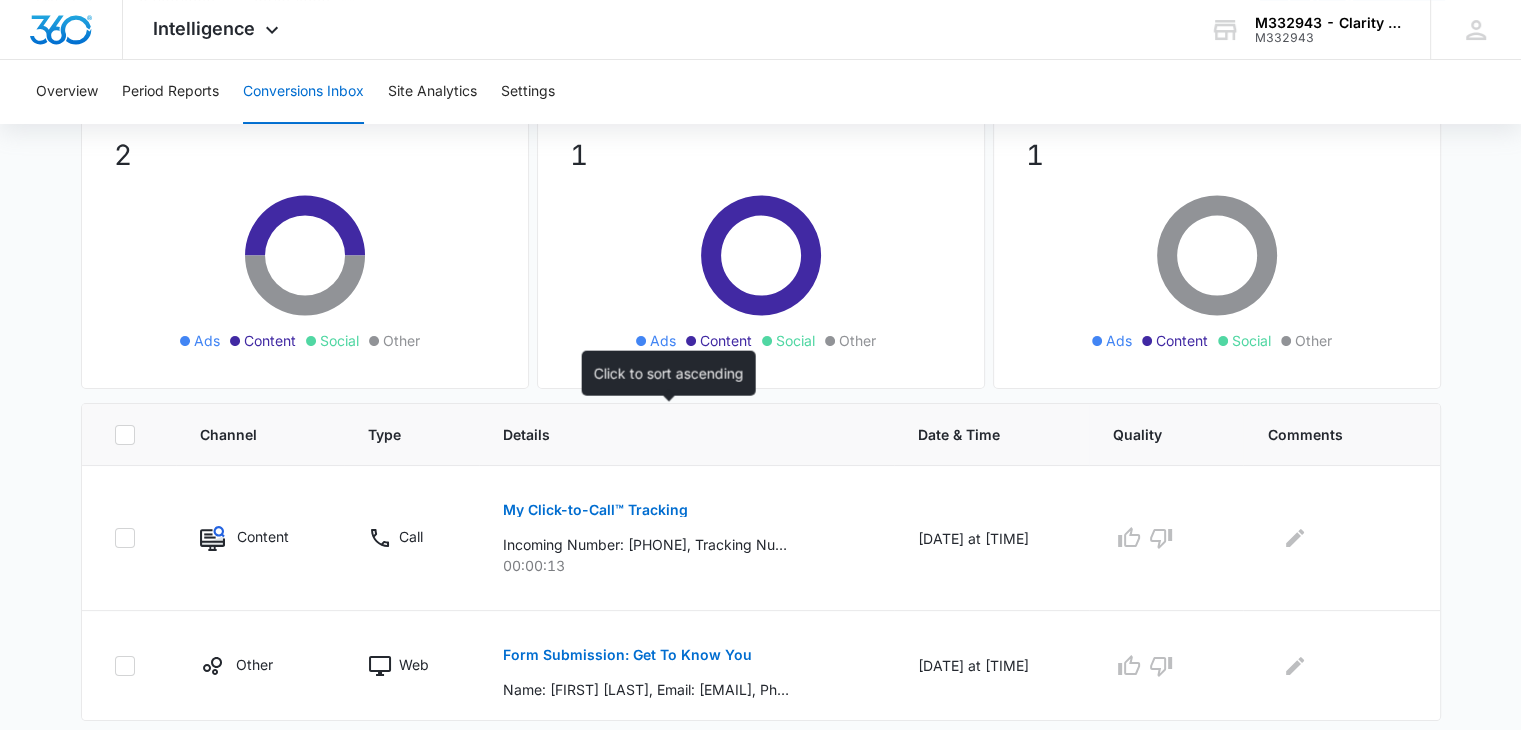 scroll, scrollTop: 199, scrollLeft: 0, axis: vertical 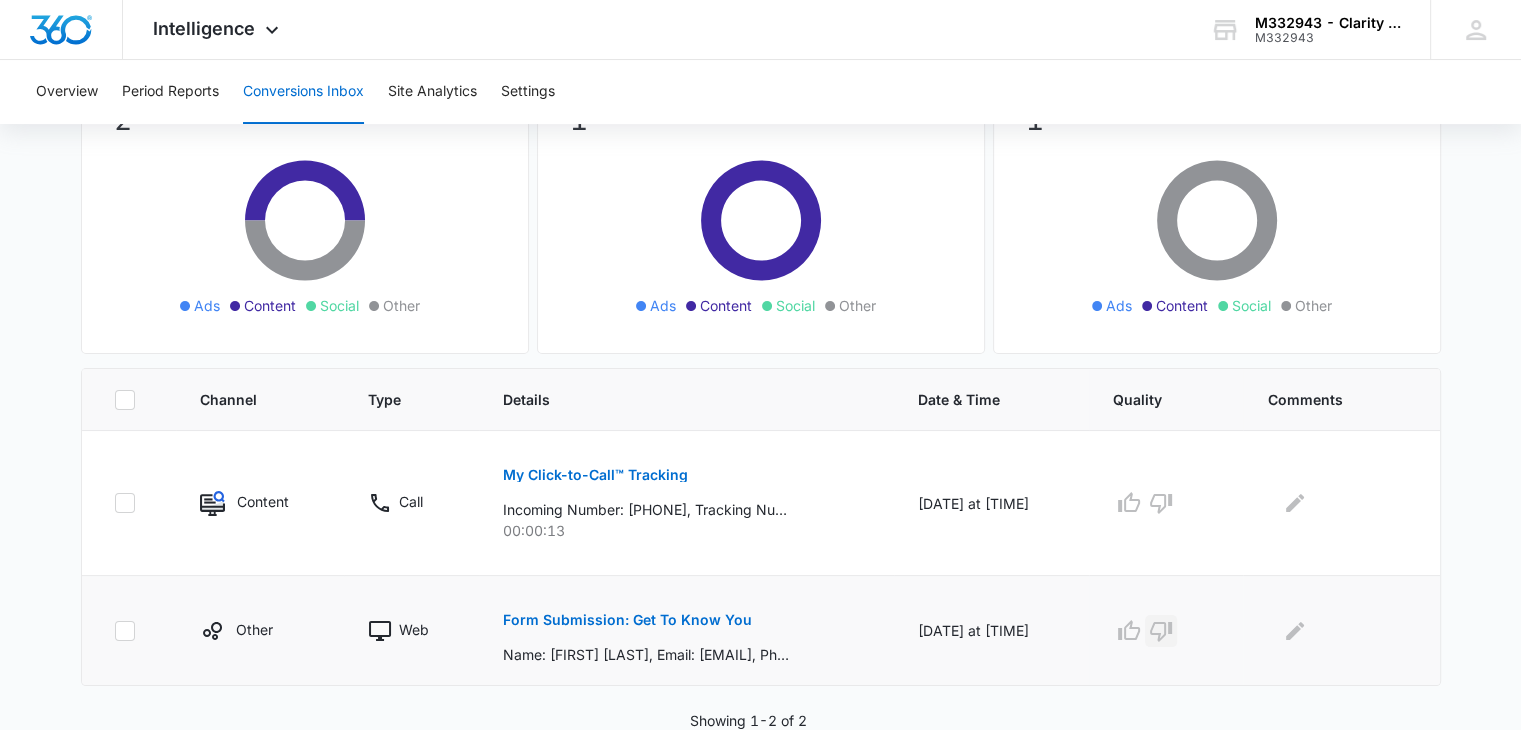 click 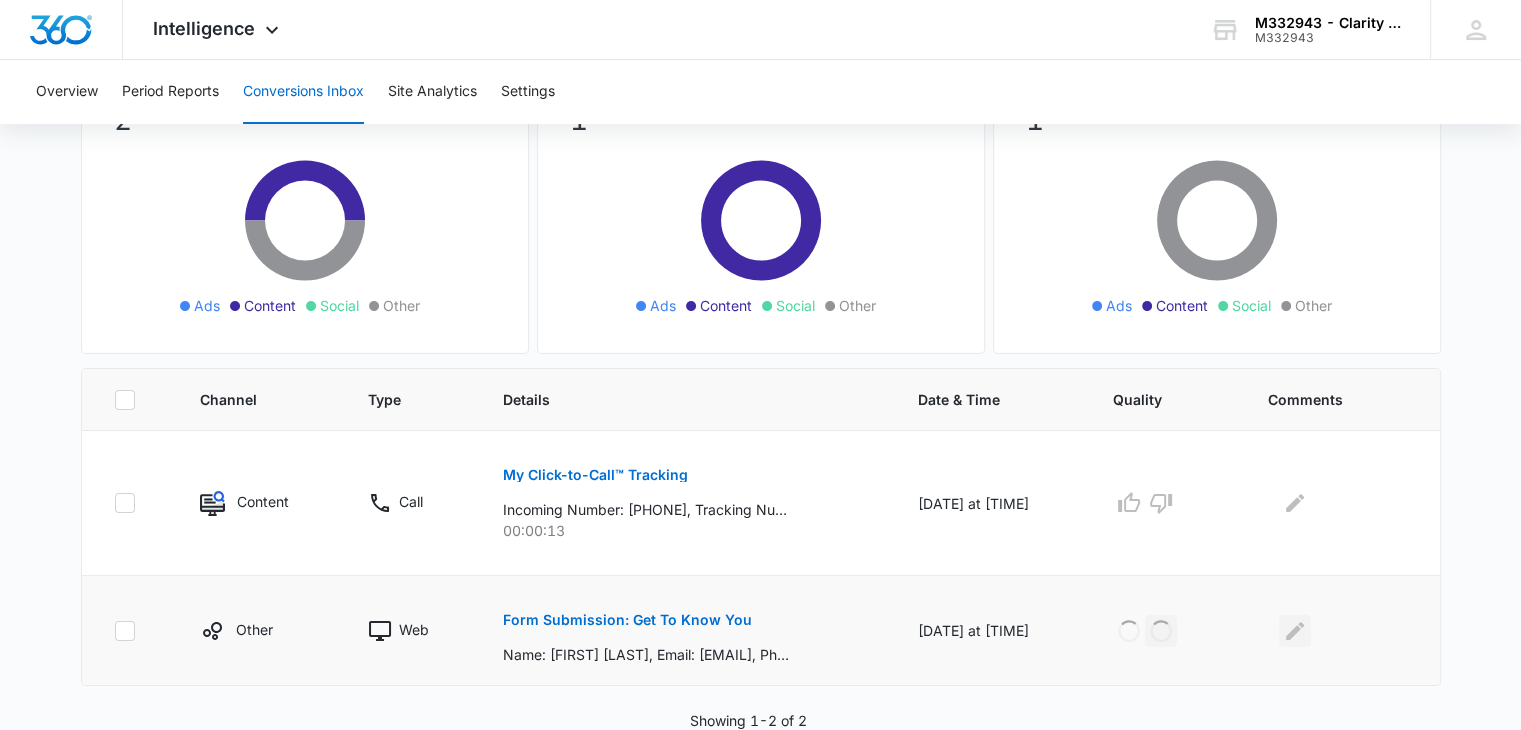 click 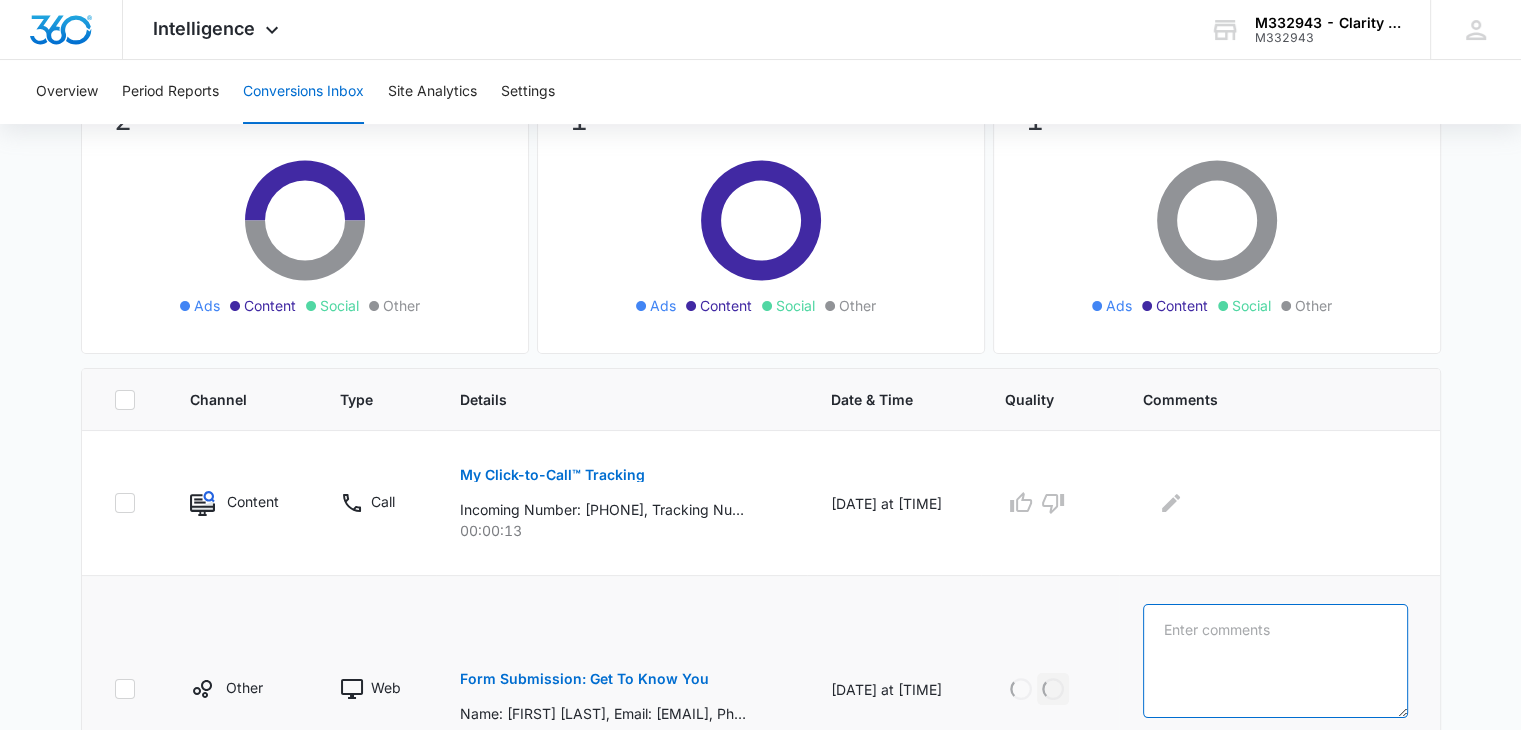 click at bounding box center [1275, 661] 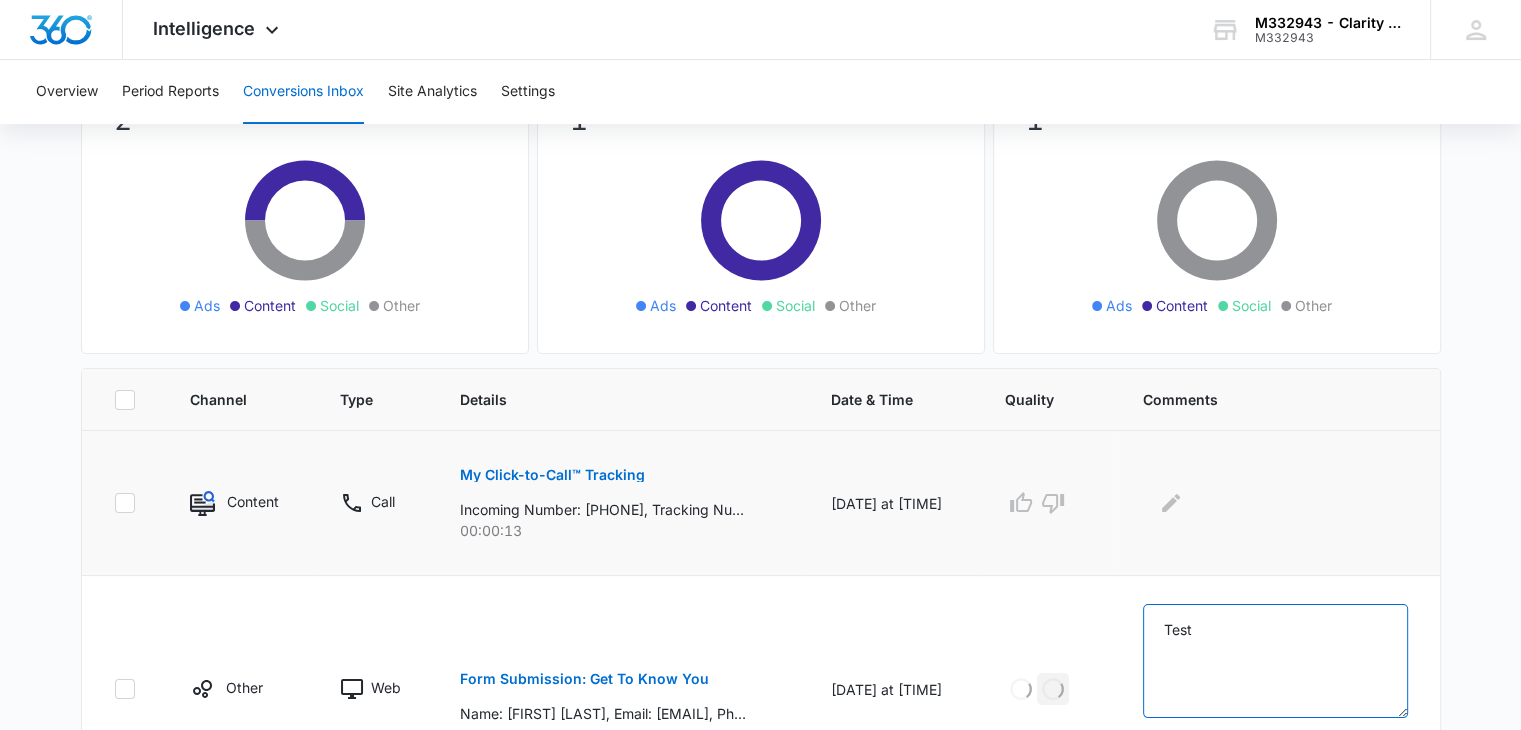 type on "Test" 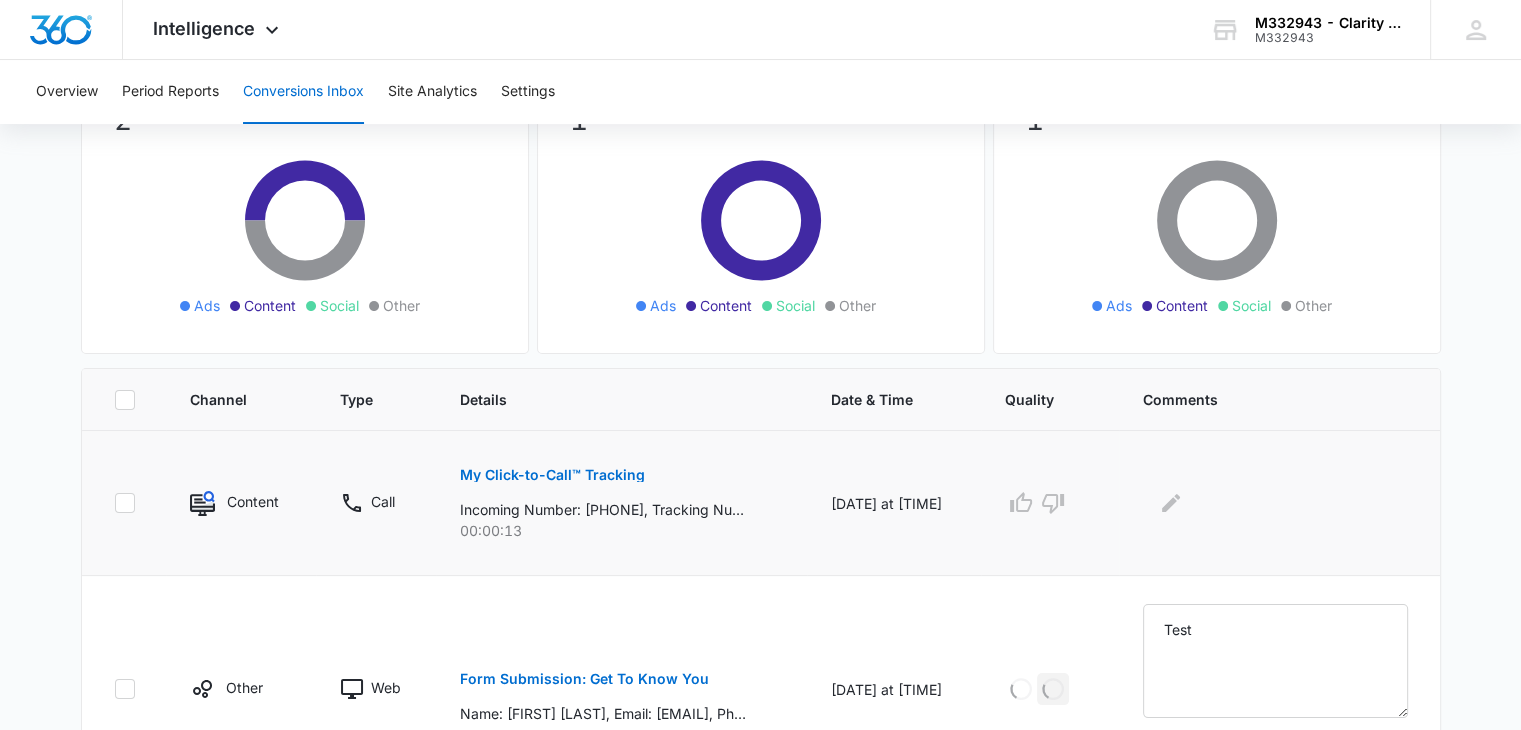 click at bounding box center [1279, 503] 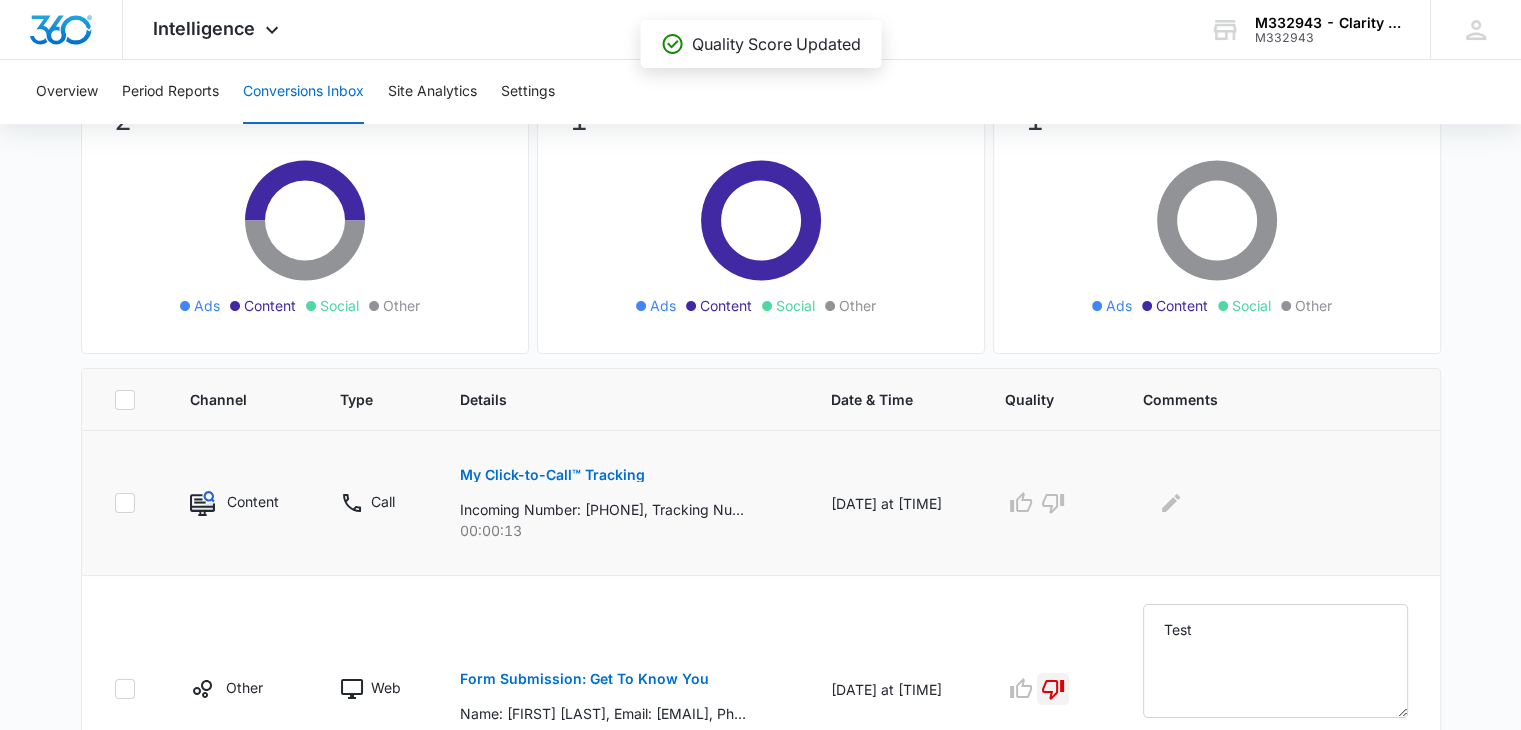 click at bounding box center [1275, 503] 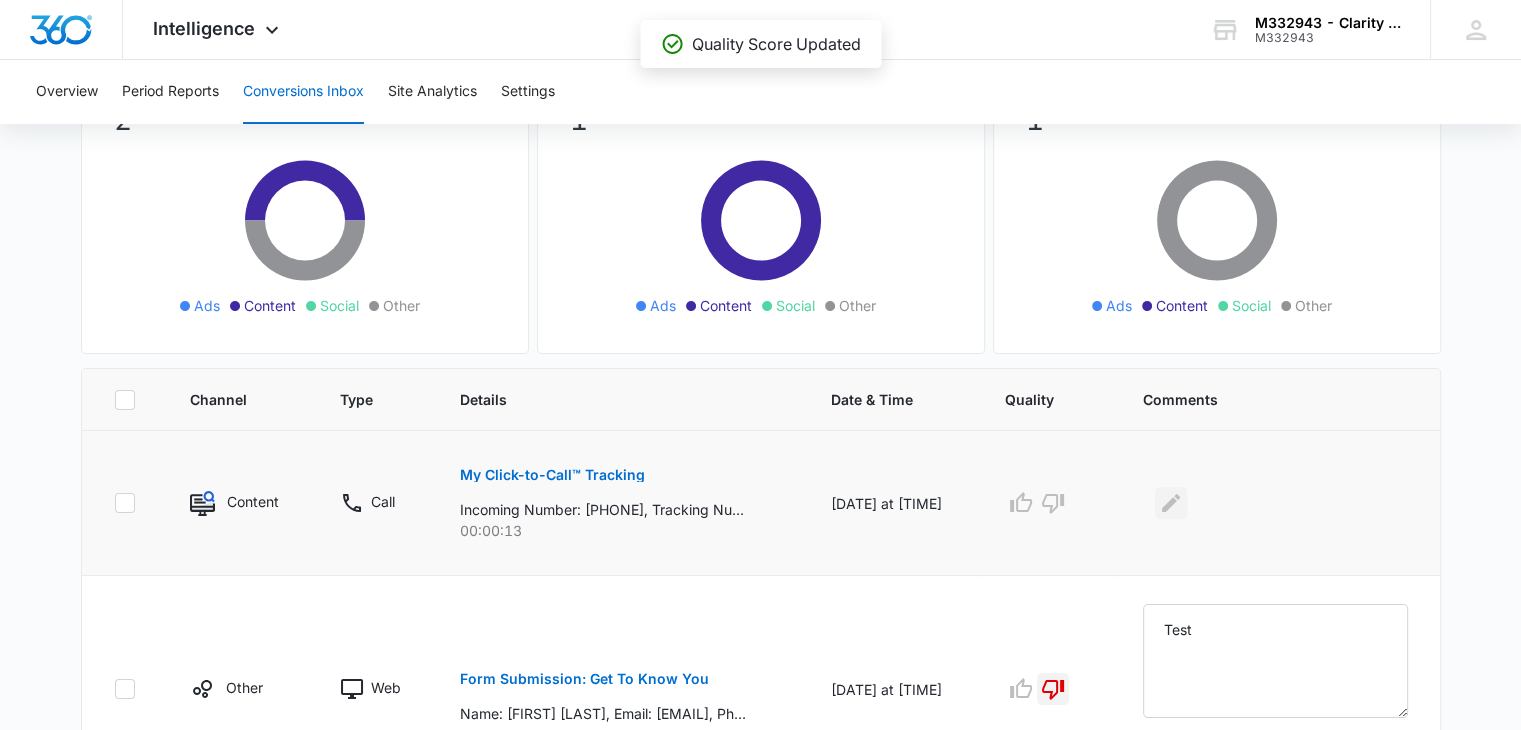 click 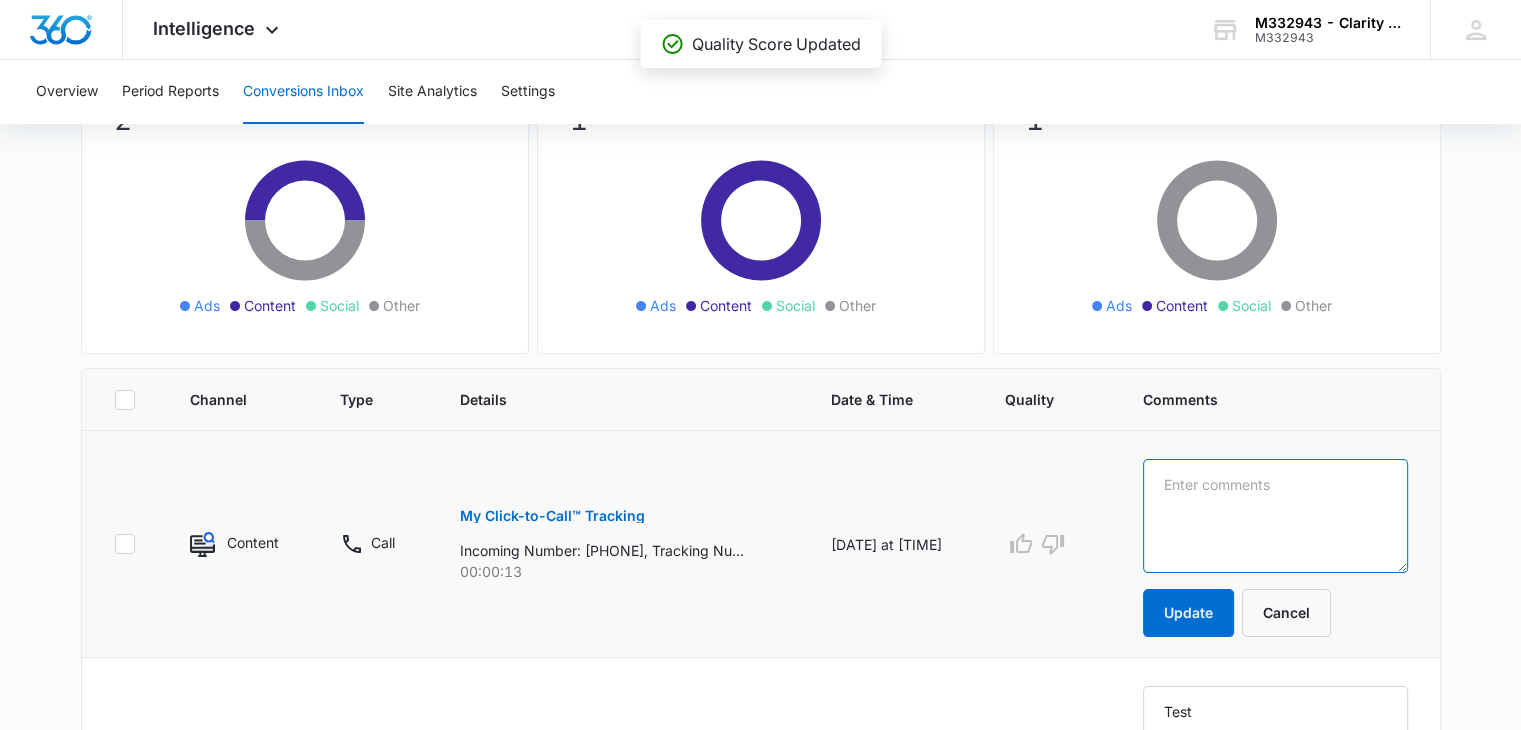 click at bounding box center (1275, 516) 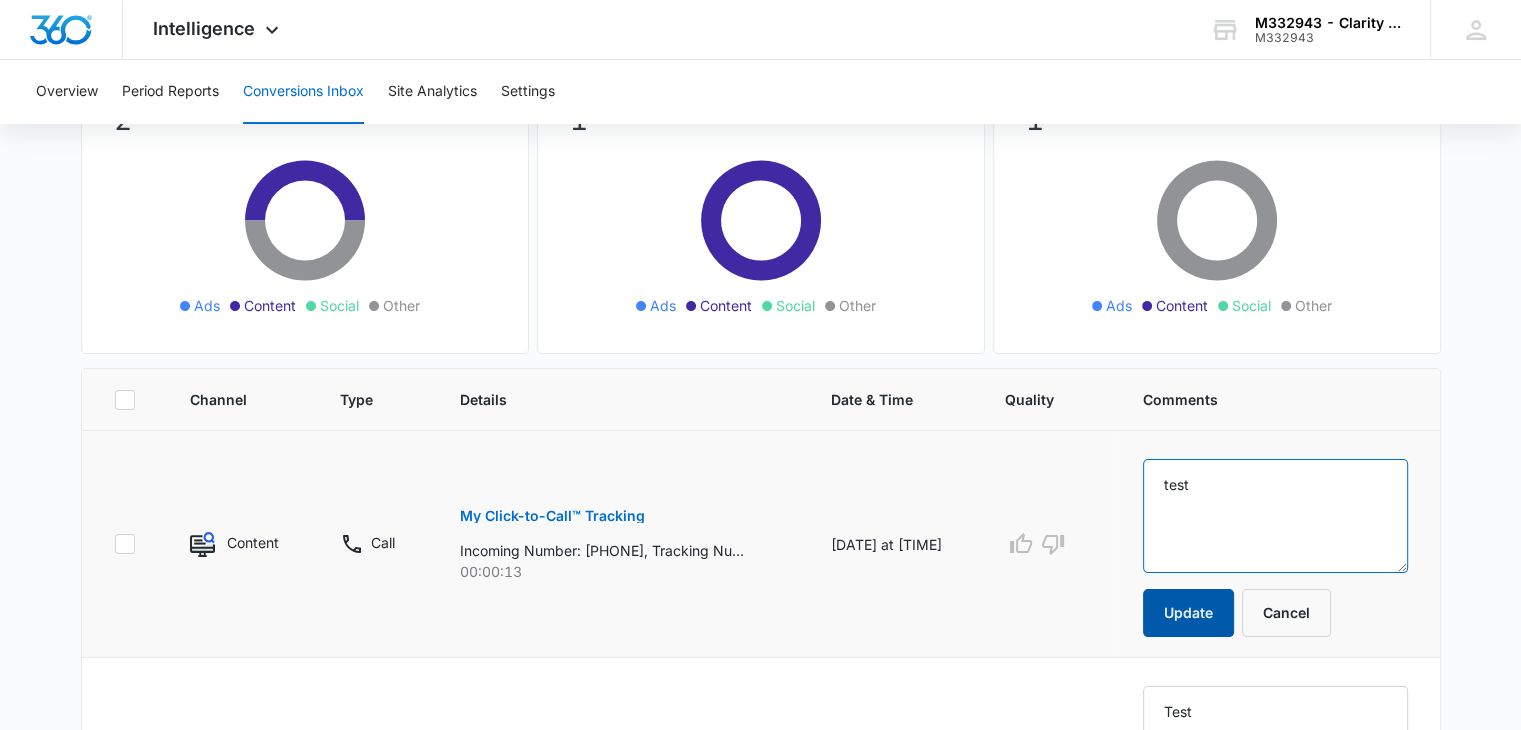 type on "test" 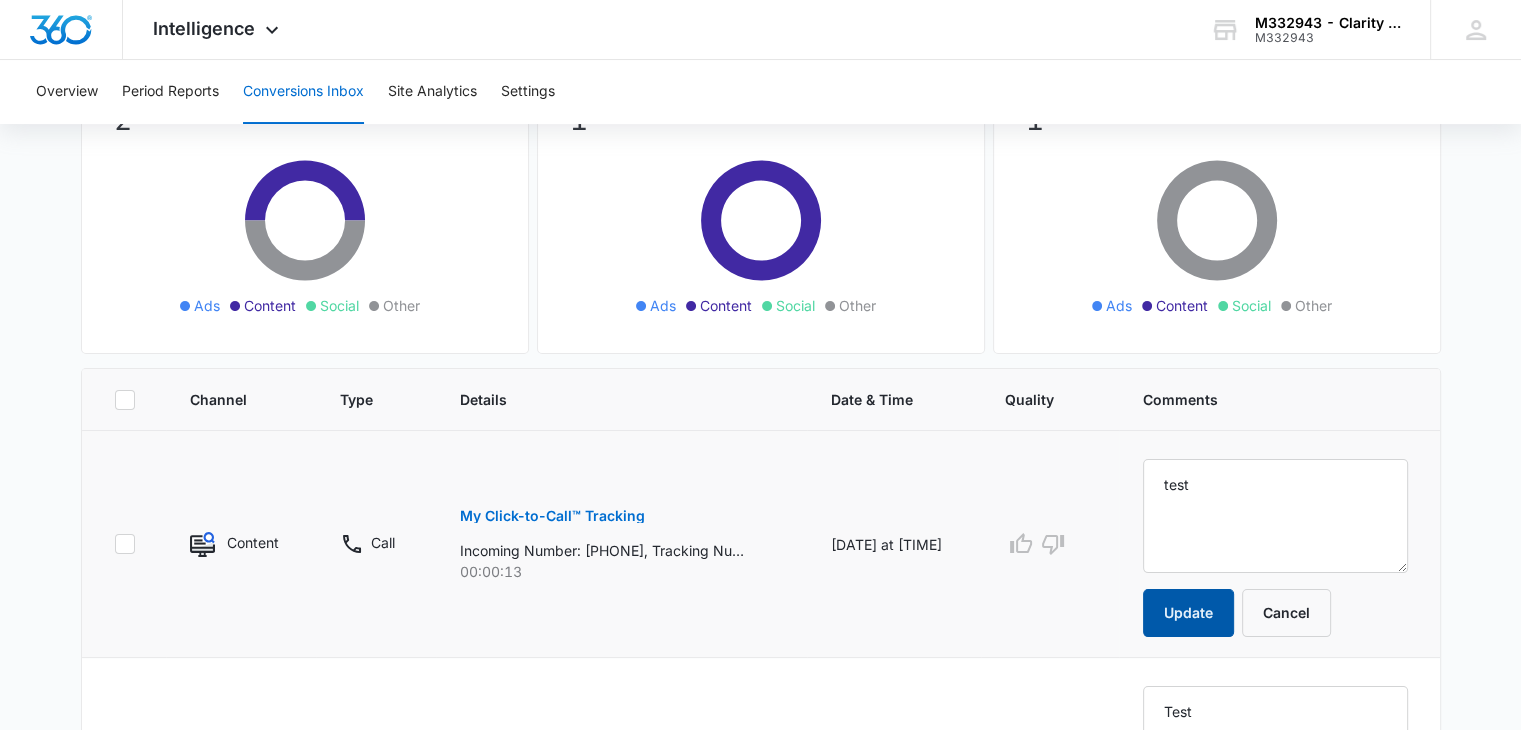 click on "Update" at bounding box center [1188, 613] 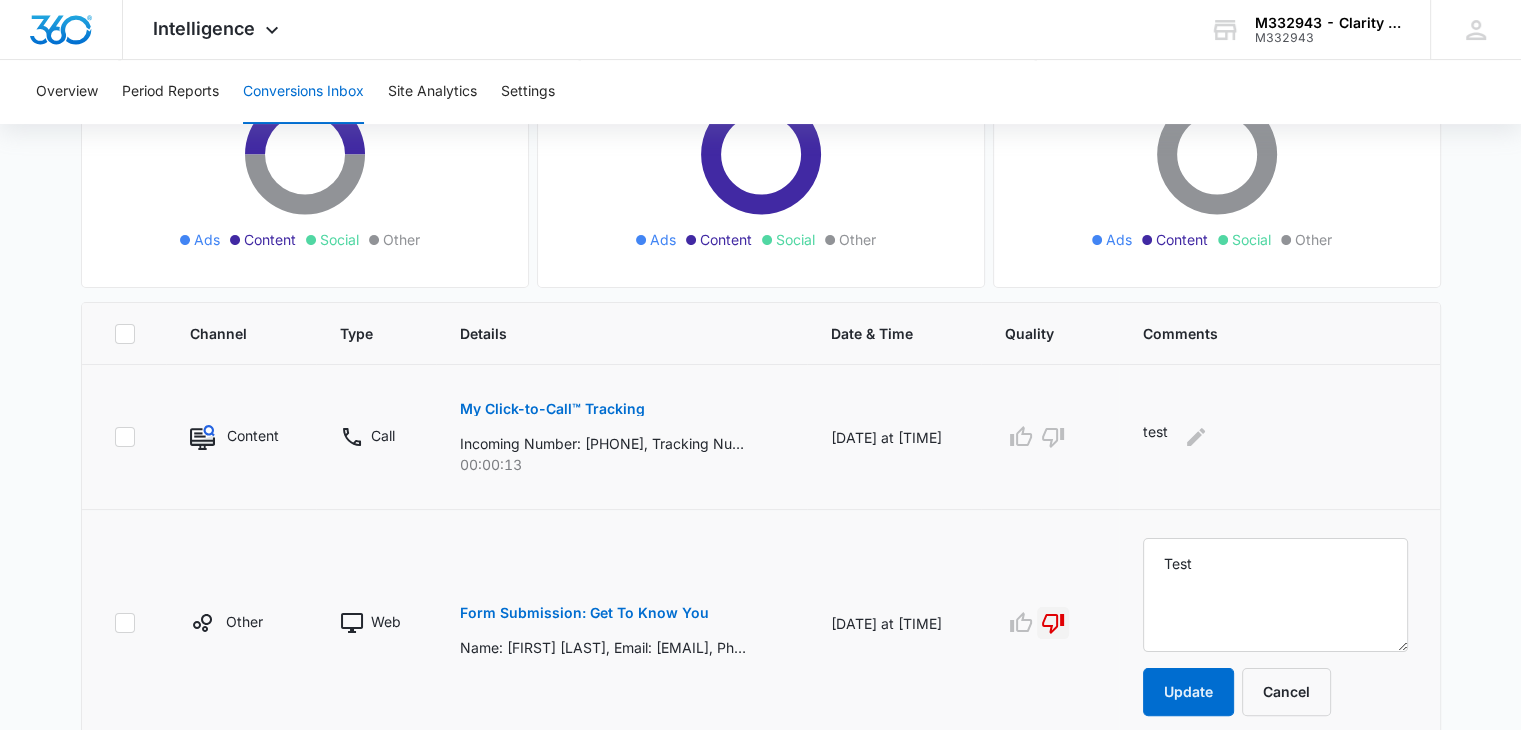 scroll, scrollTop: 316, scrollLeft: 0, axis: vertical 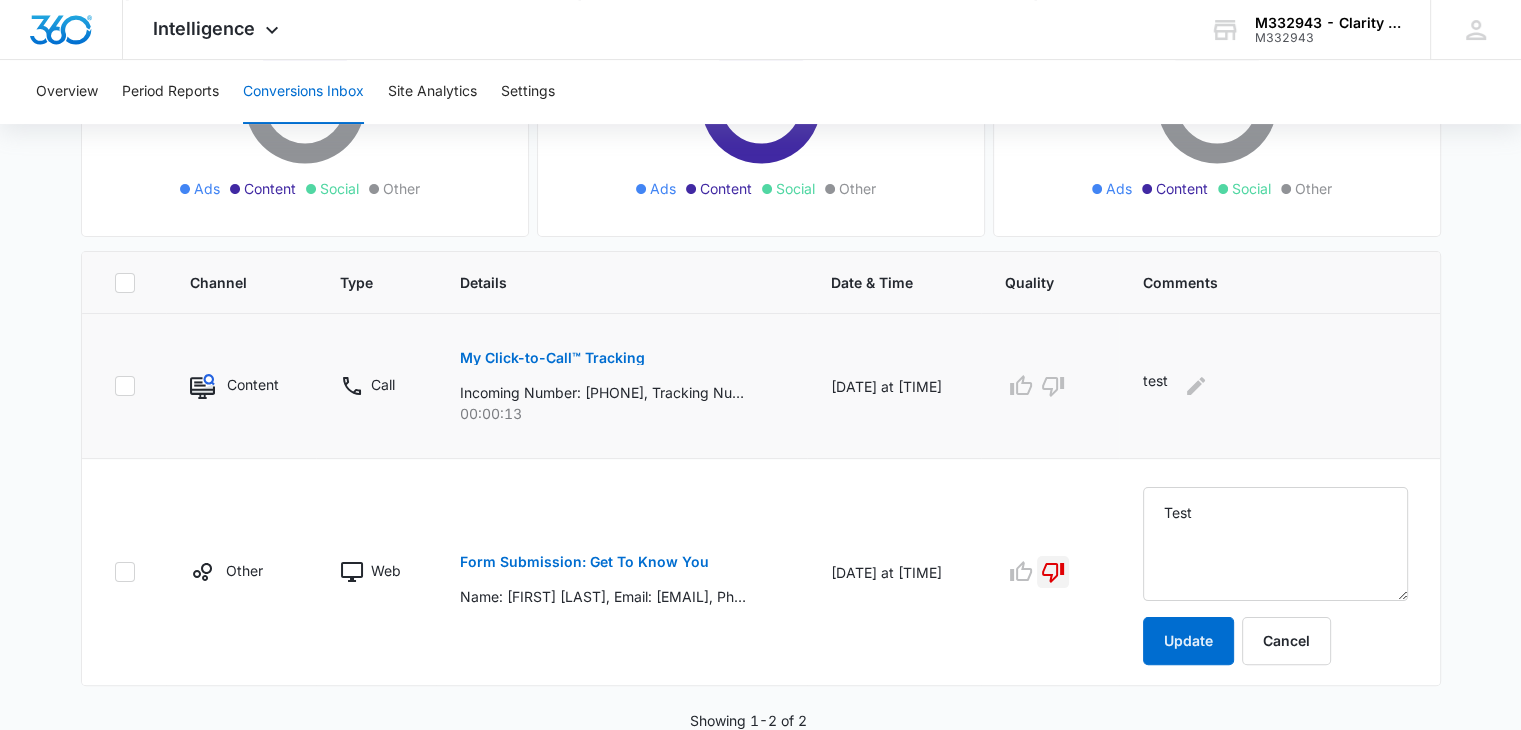 click on "Channel Type Details Date & Time Quality Comments Content Call My Click-to-Call™ Tracking Incoming Number: +19097014547, Tracking Number: +19092802245, Ring To: +19095134598, Caller Id: +19097014547, Duration: 00:00:13, Title: M332943 - Clarity Core – content 00:00:13 08/04/25 at 11:58am test Other Web Form Submission: Get To Know You Name: test 360 Test, Email: test@test.com, Phone: 0000000000, Company Name: test, Address: 123 test ave, , Fort Collins, Colorado, 80525, United States, Which service are you interested in?: Still deciding, May we add you to our mailing list?: No, Tracking ID: mBH5o-umZ7H-K7pMZ-JPmhQ, Program: other, Original Landing Page: https://claritycorebookkeeping.com/?gtm_debug=1753906287599, Referrer: https://claritycorebookkeeping.com/?gtm_debug=1753906287599 07/30/25 at 01:12pm Test Update Cancel Showing   1-2   of   2" at bounding box center [761, 491] 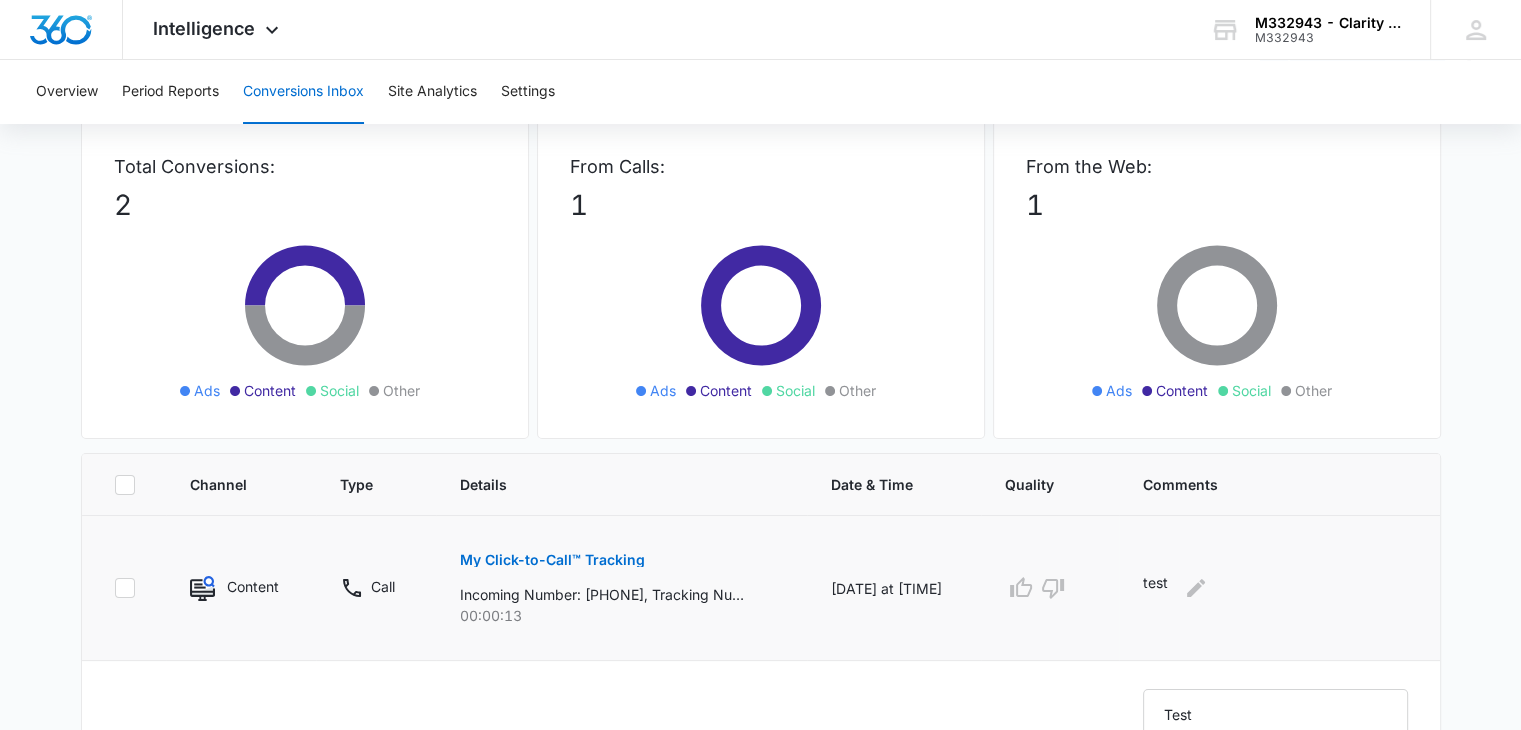 scroll, scrollTop: 16, scrollLeft: 0, axis: vertical 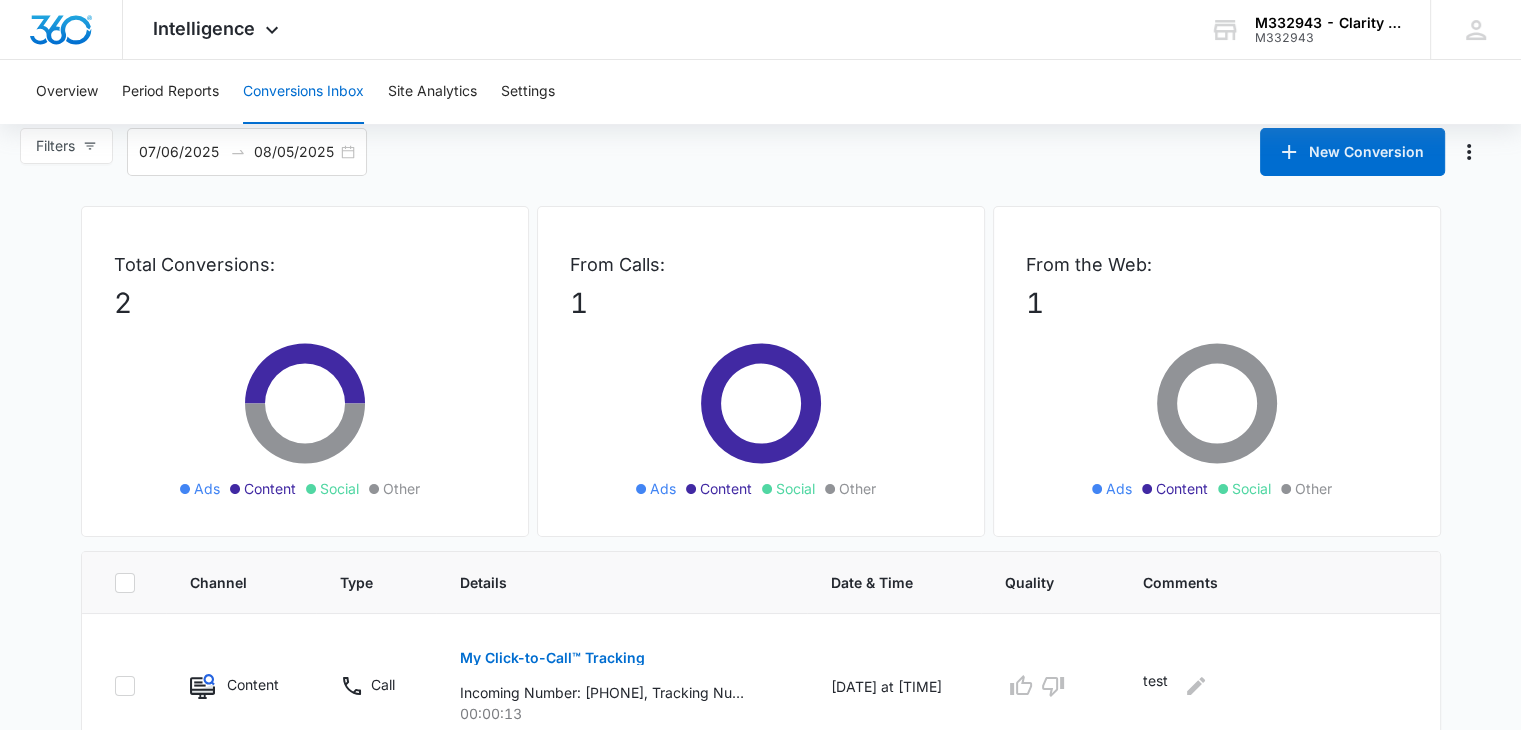 click 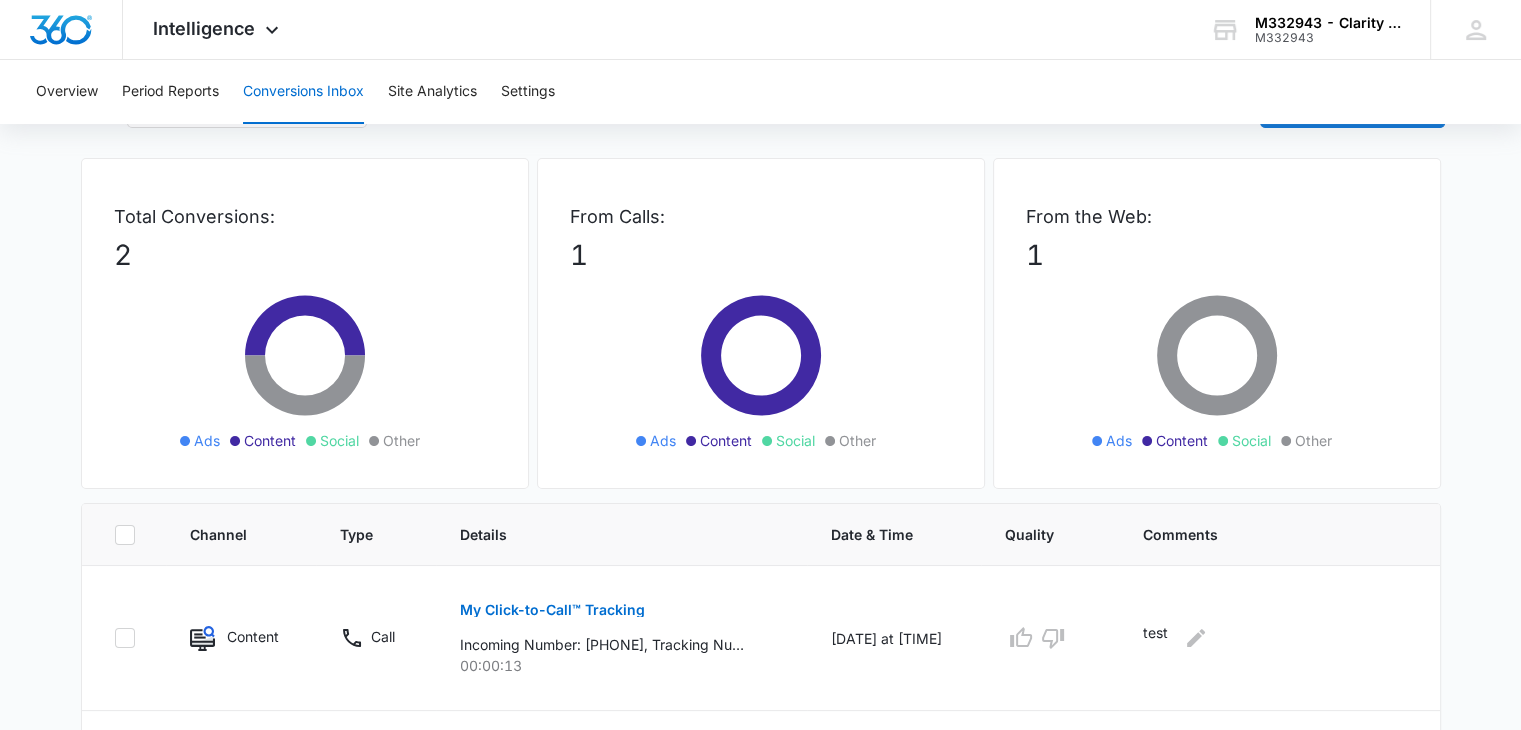 scroll, scrollTop: 100, scrollLeft: 0, axis: vertical 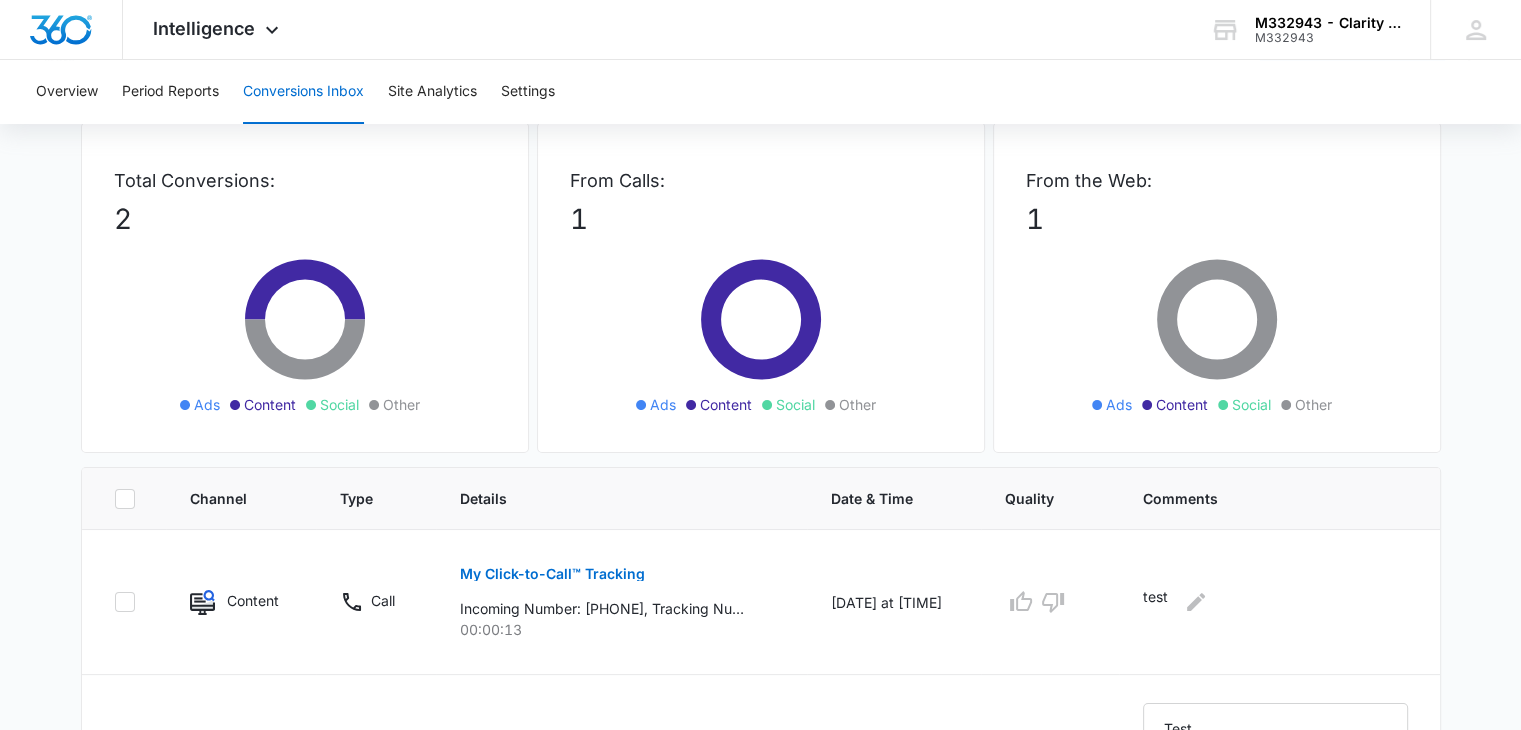click 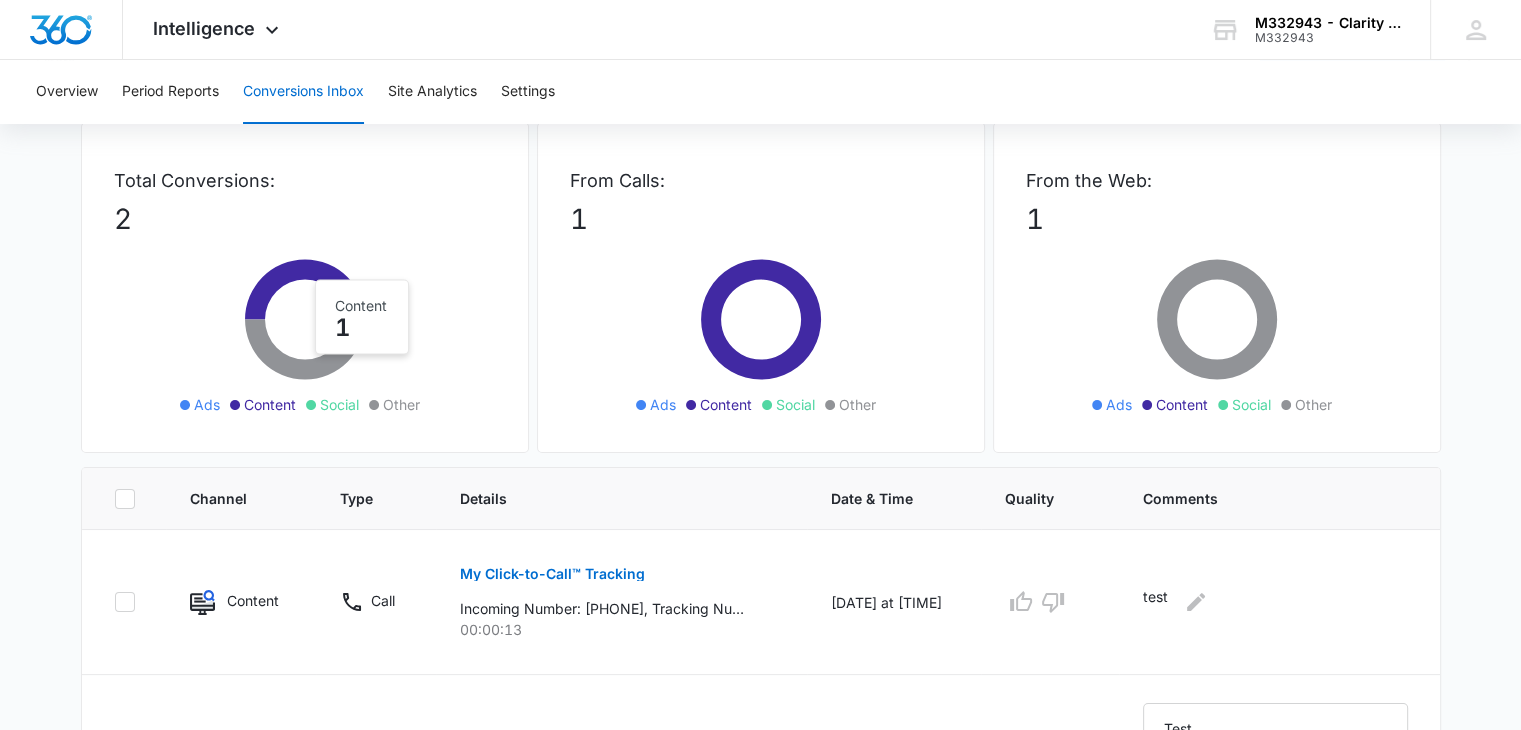 click 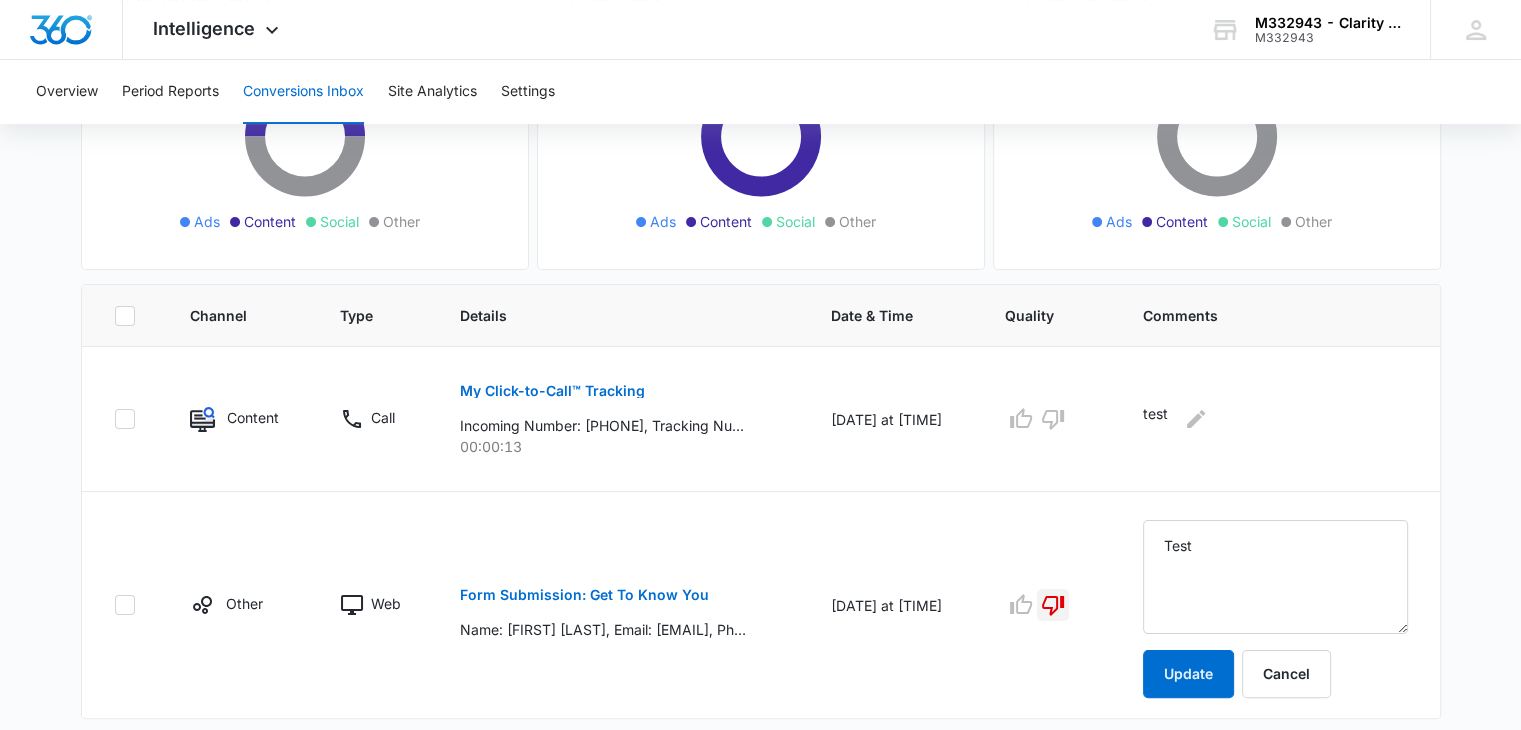 scroll, scrollTop: 300, scrollLeft: 0, axis: vertical 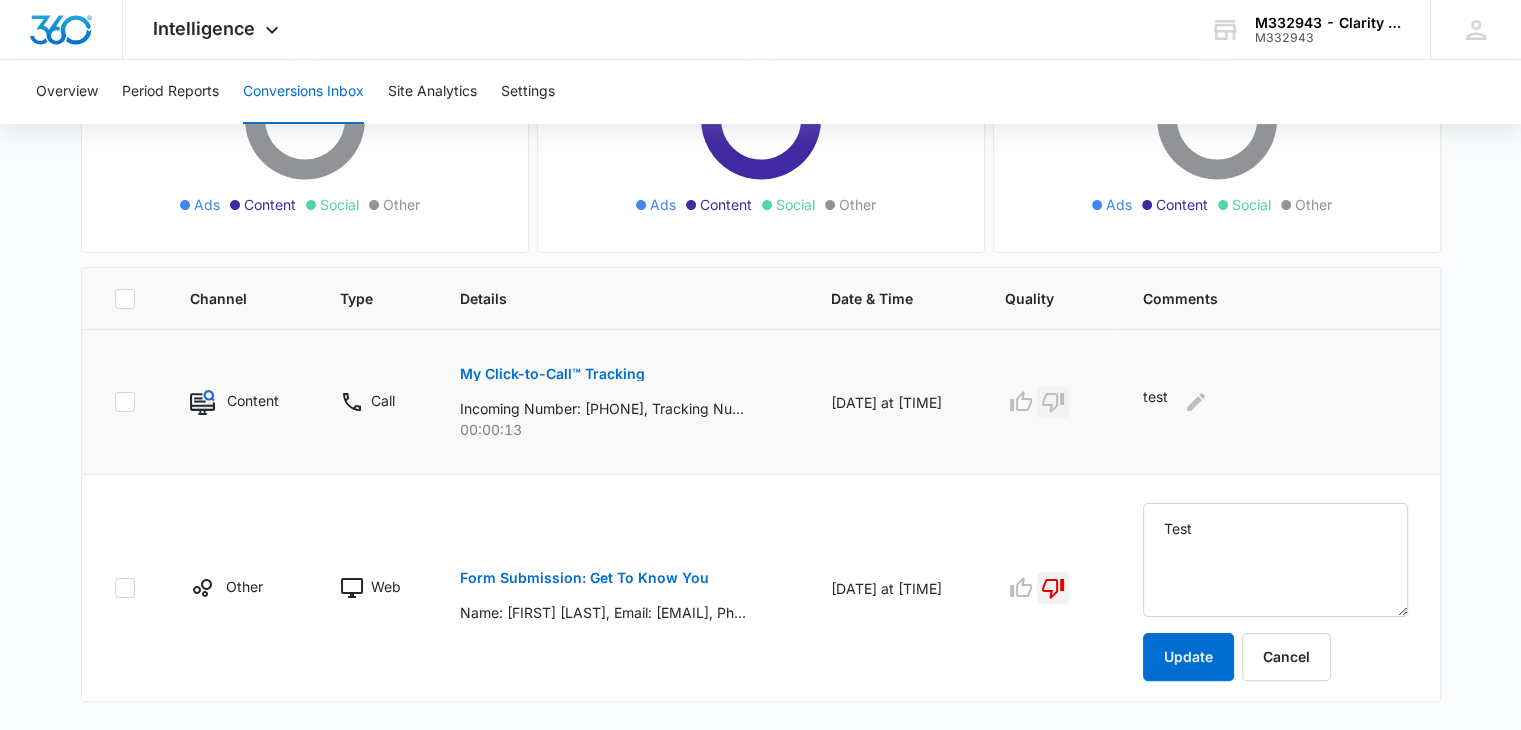 click 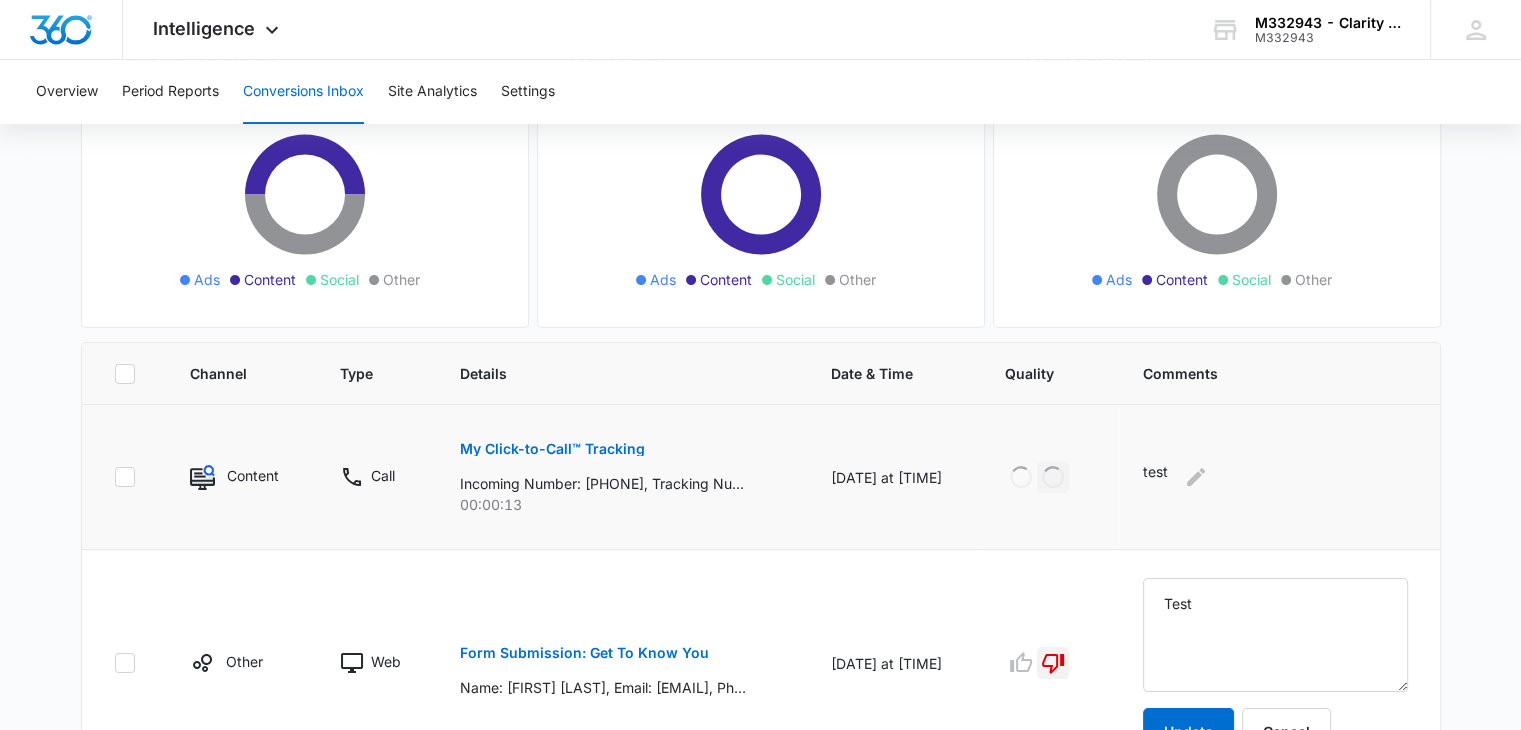 scroll, scrollTop: 0, scrollLeft: 0, axis: both 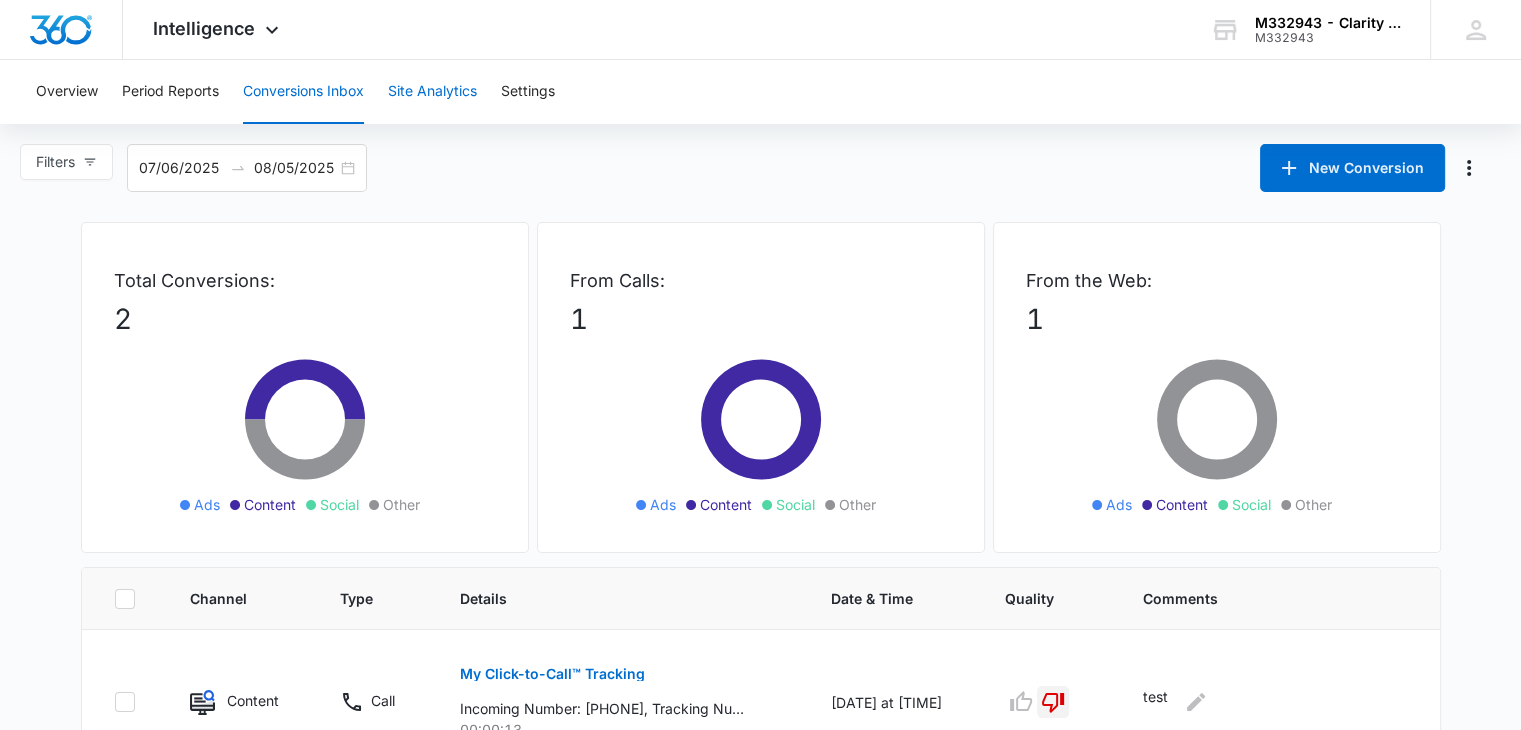 click on "Site Analytics" at bounding box center (432, 92) 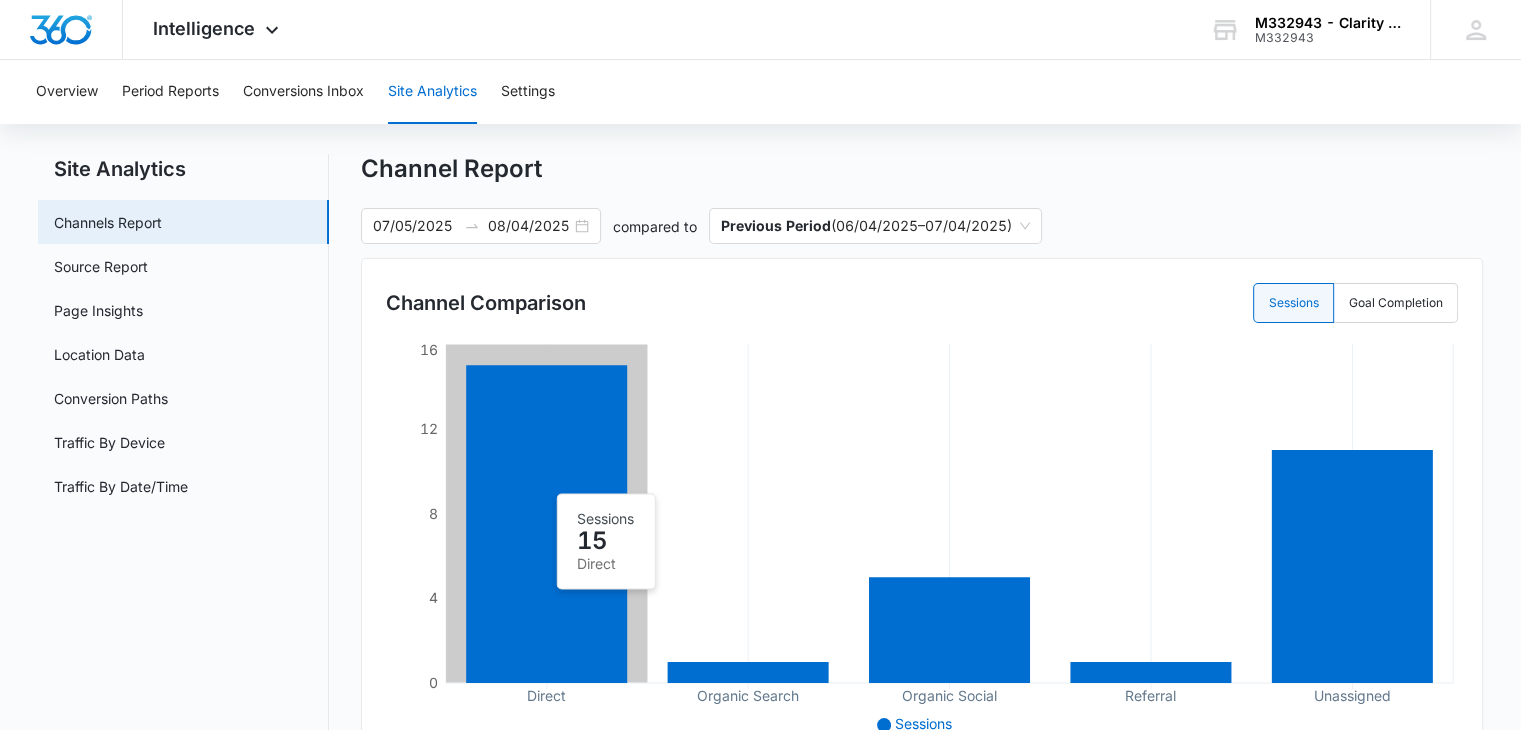 scroll, scrollTop: 0, scrollLeft: 0, axis: both 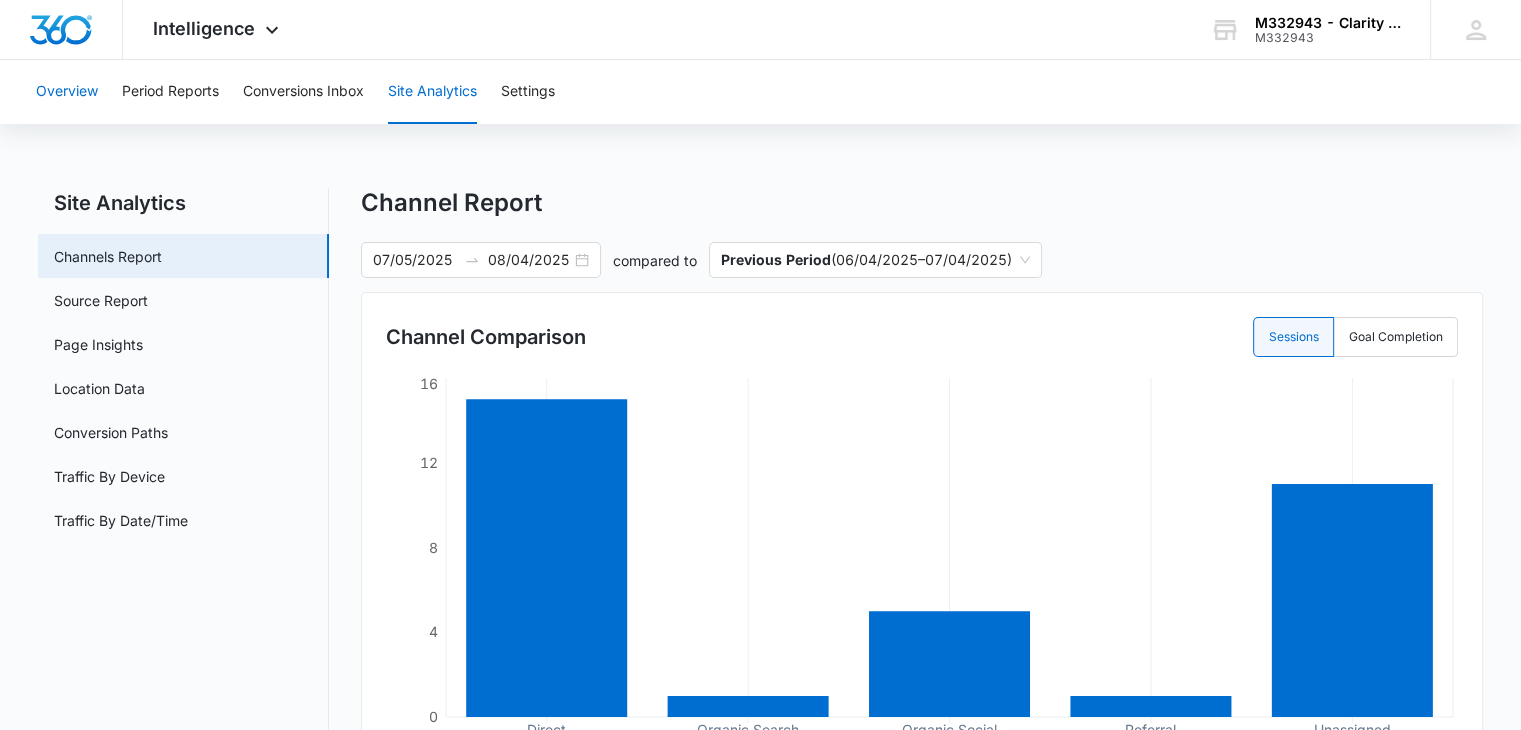 click on "Overview" at bounding box center [67, 92] 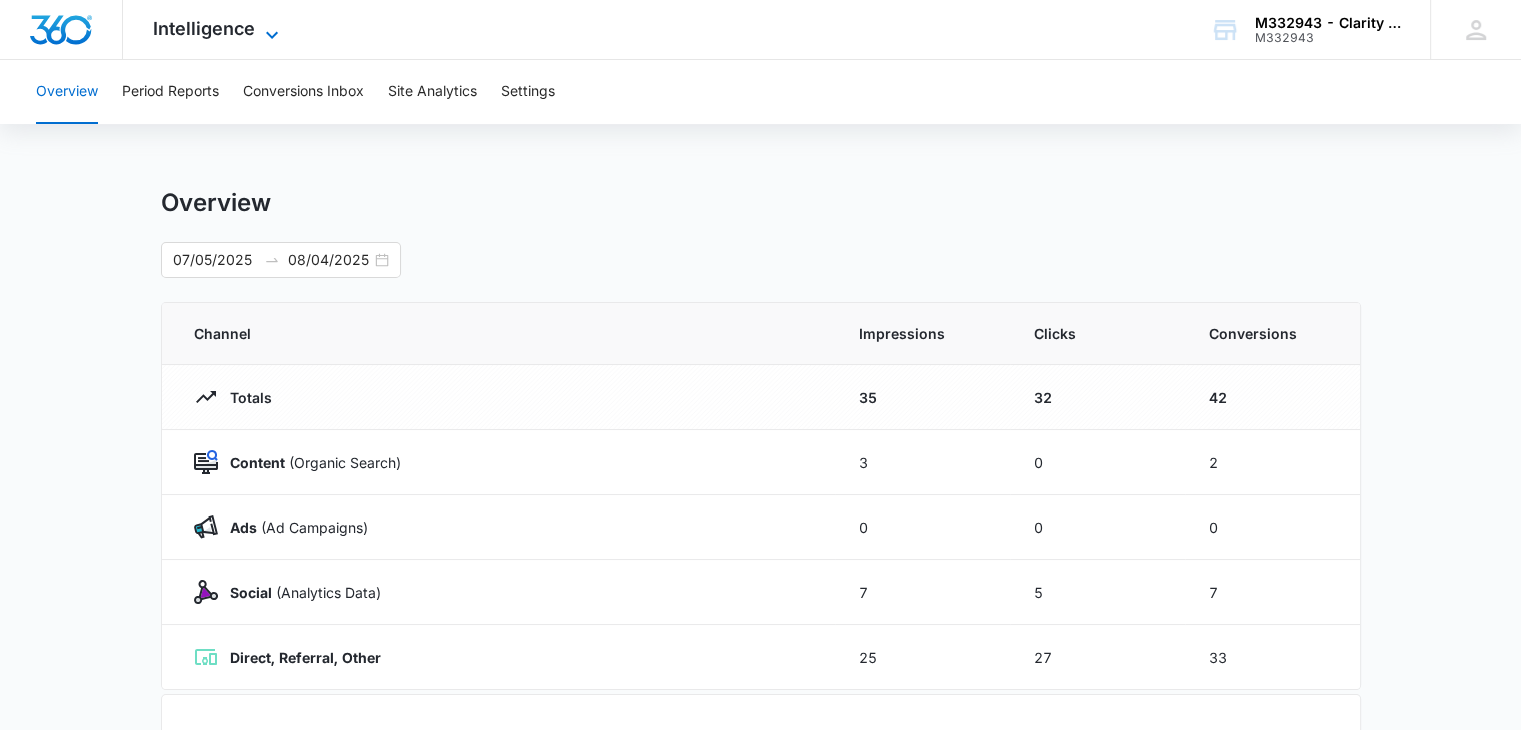 click on "Intelligence" at bounding box center [204, 28] 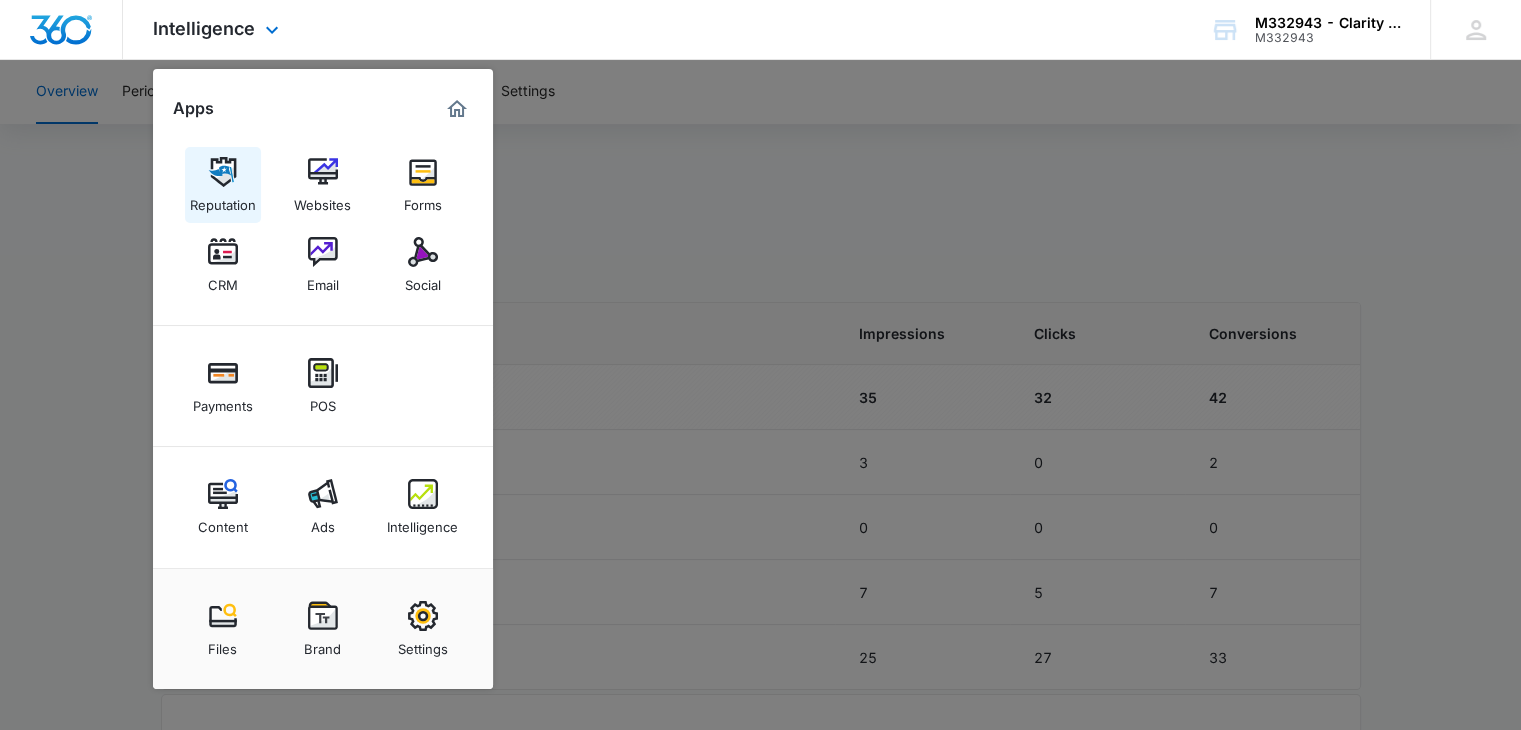 click on "Reputation" at bounding box center [223, 185] 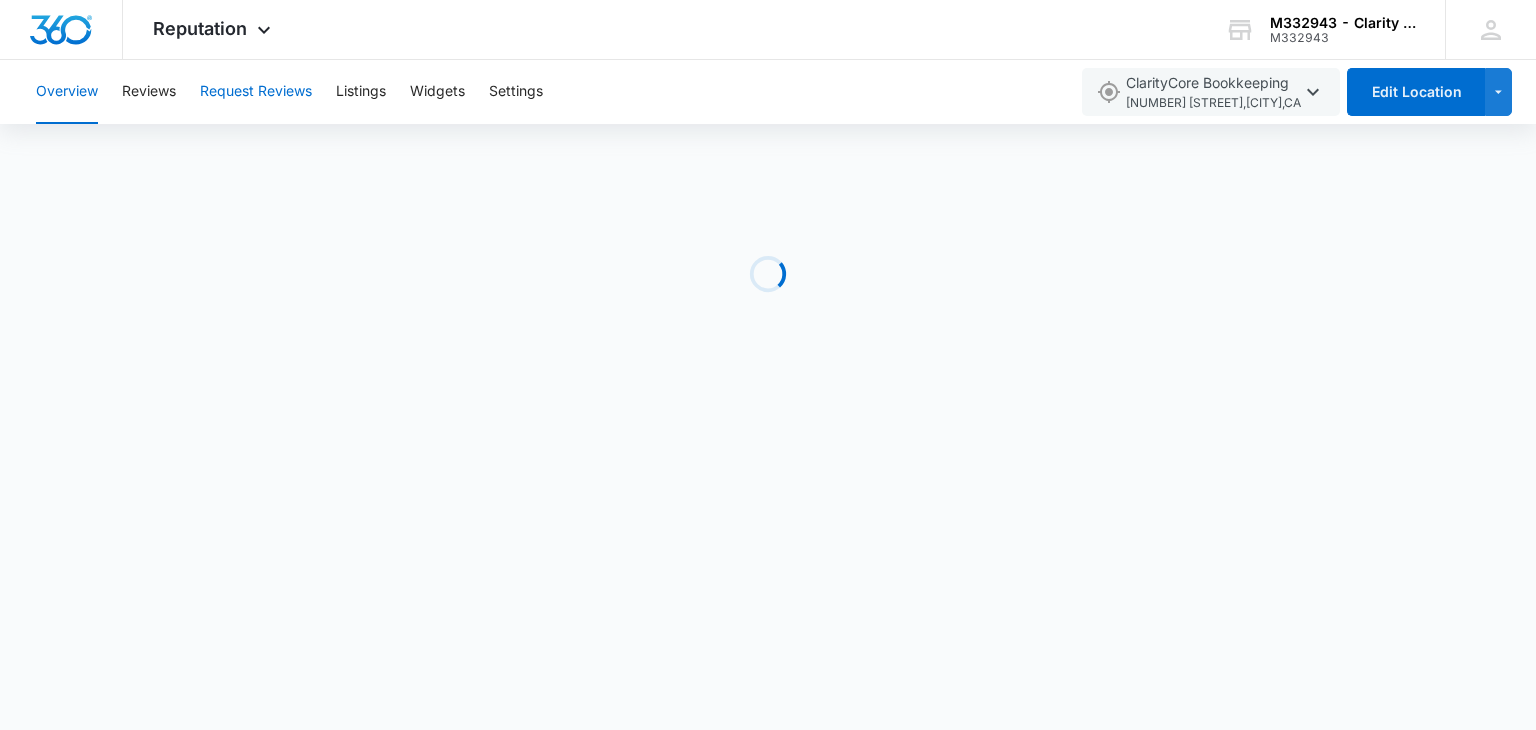 click on "Request Reviews" at bounding box center (256, 92) 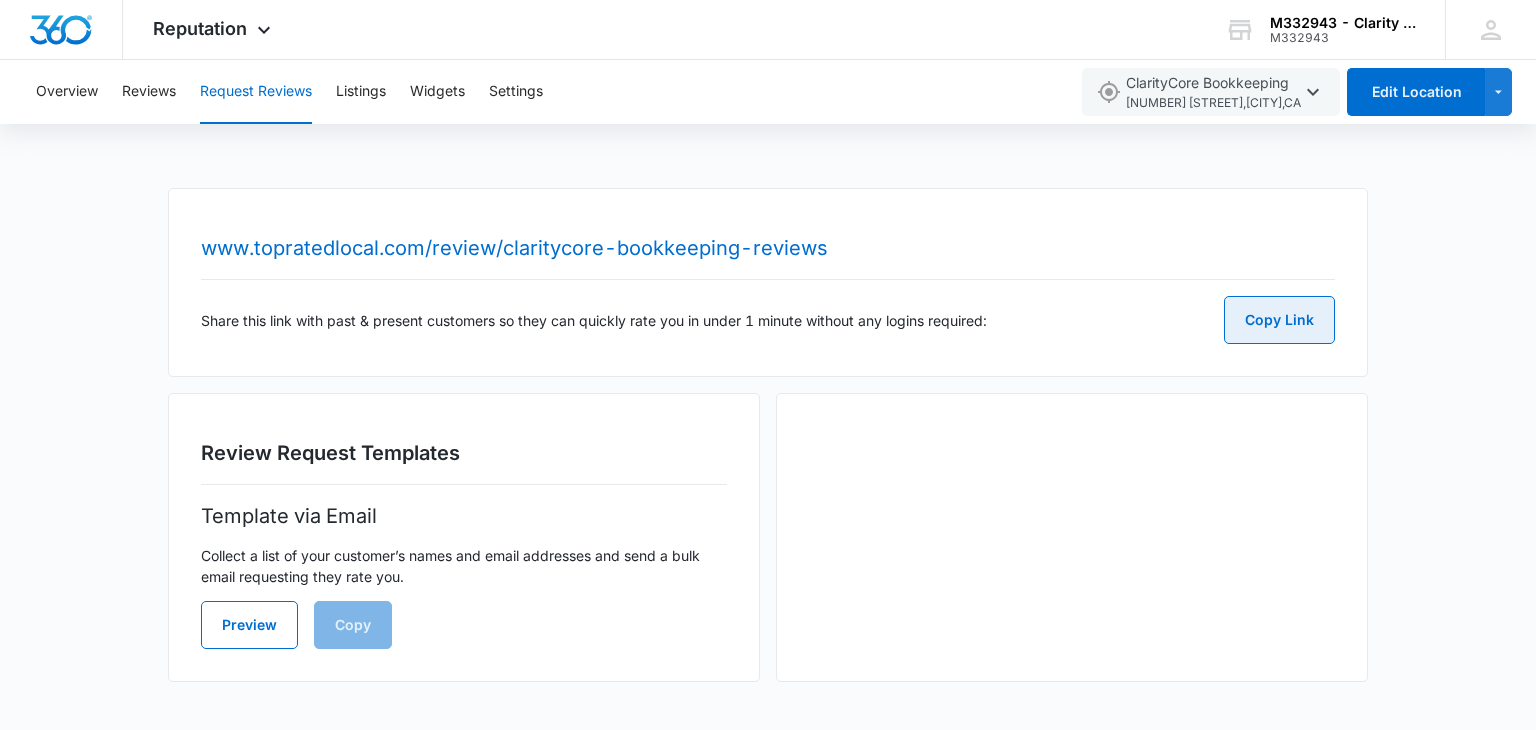 click on "Copy Link" at bounding box center (1279, 320) 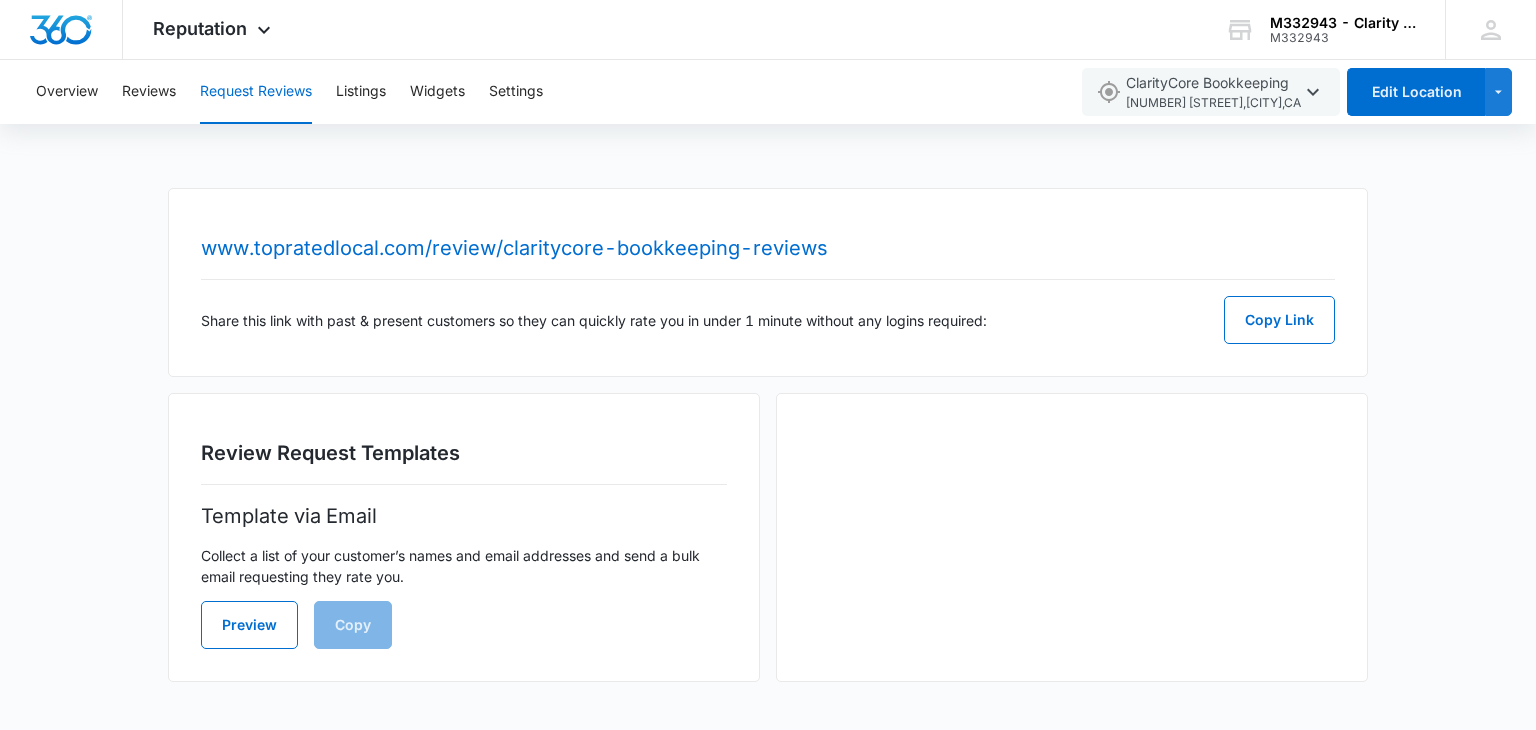 click on "Preview Copy" at bounding box center [464, 625] 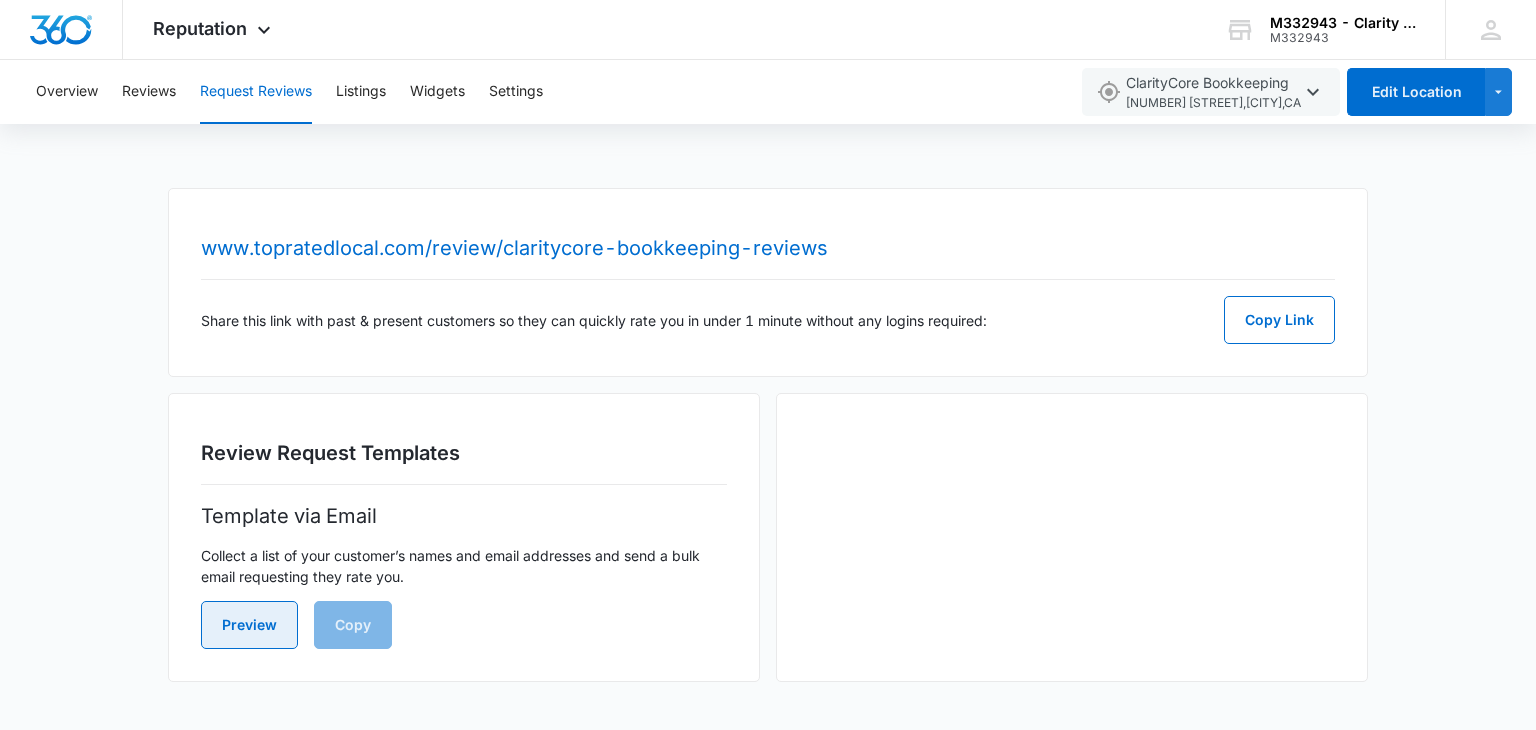 click on "Preview" at bounding box center [249, 625] 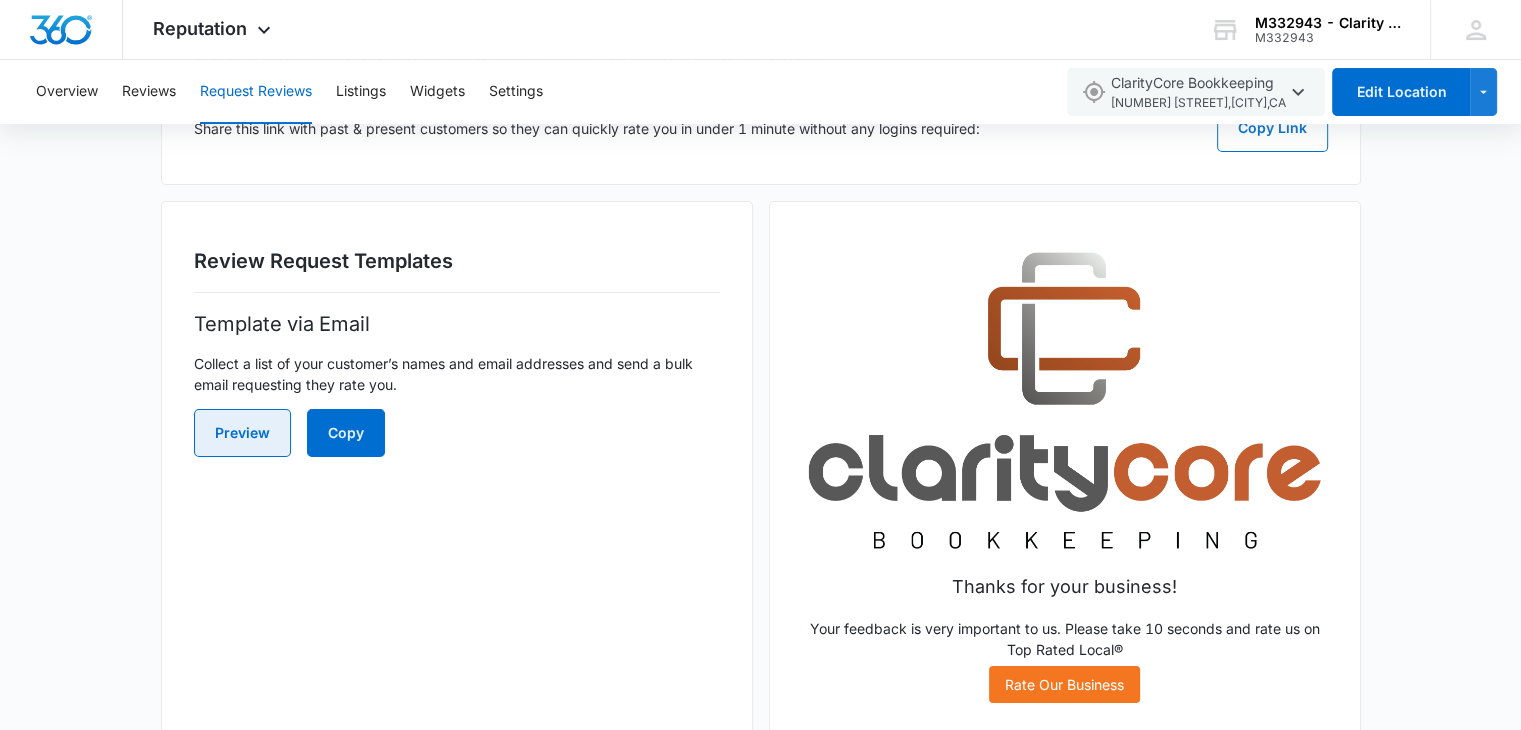 scroll, scrollTop: 227, scrollLeft: 0, axis: vertical 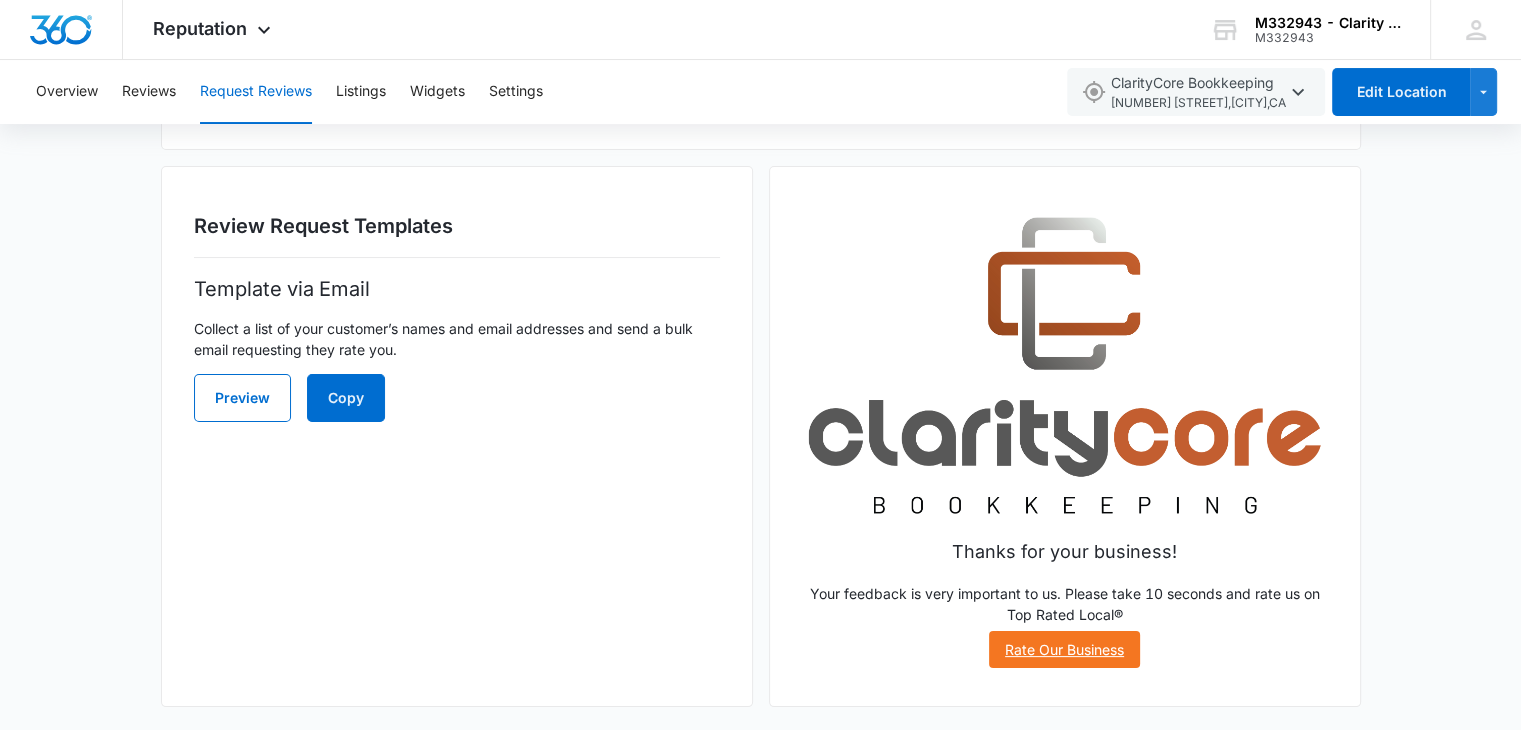 click on "Rate Our Business" at bounding box center (1064, 649) 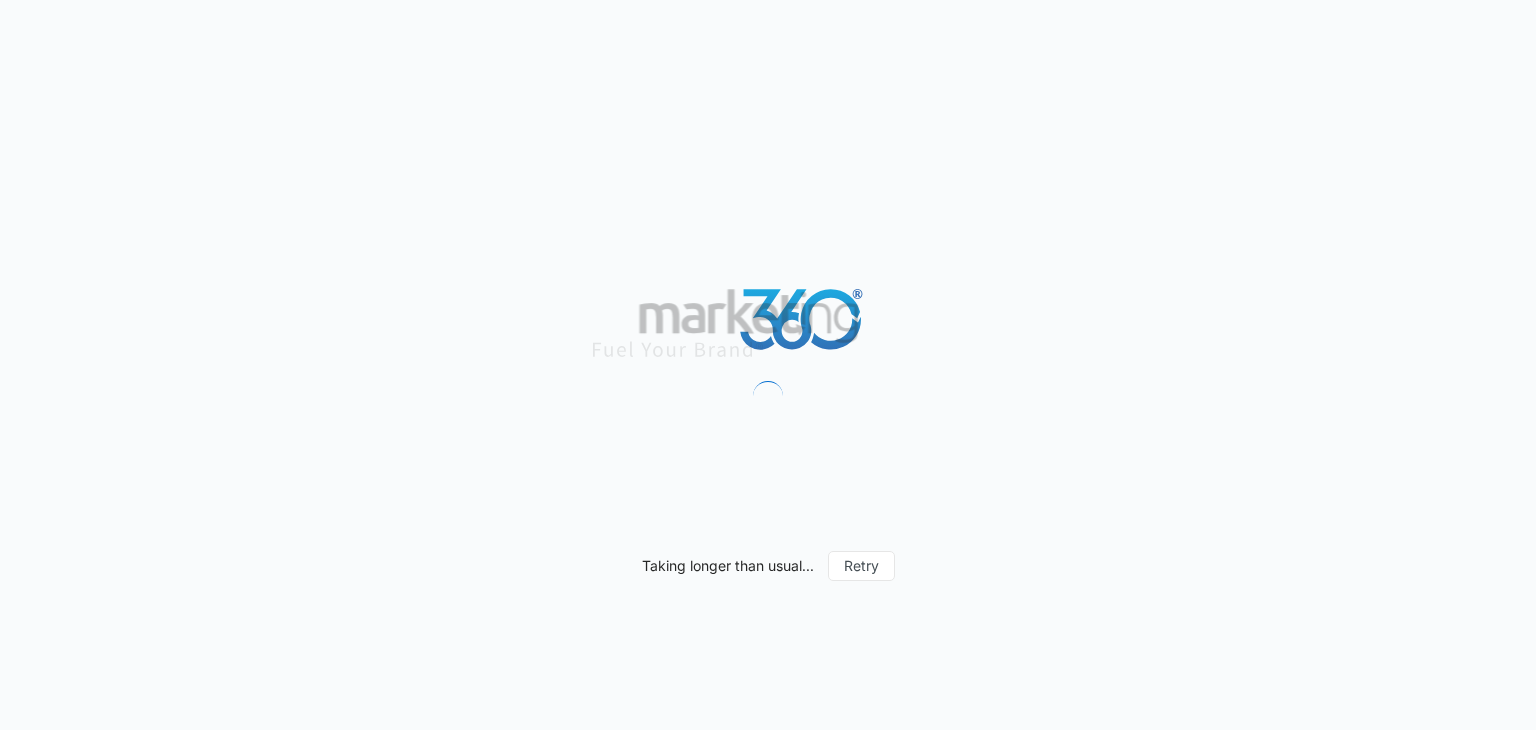 scroll, scrollTop: 0, scrollLeft: 0, axis: both 